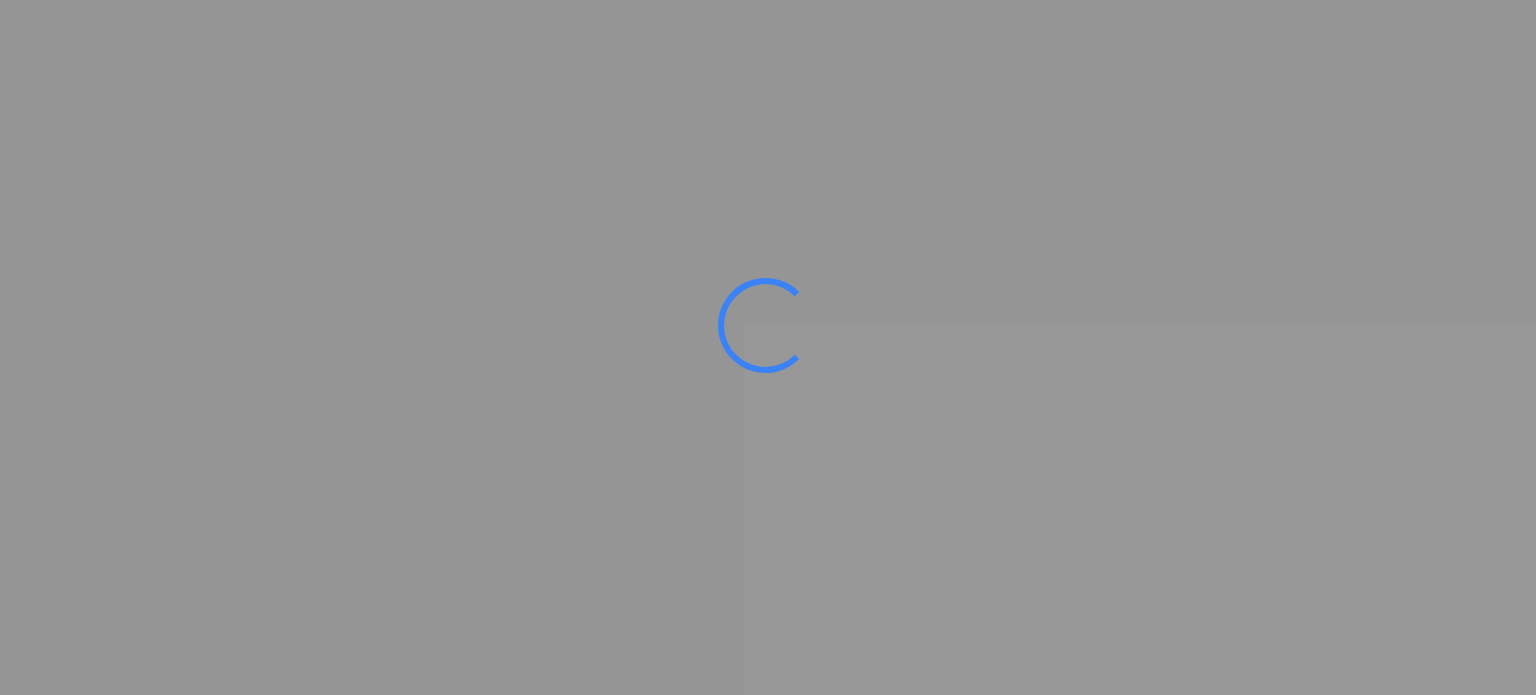 scroll, scrollTop: 0, scrollLeft: 0, axis: both 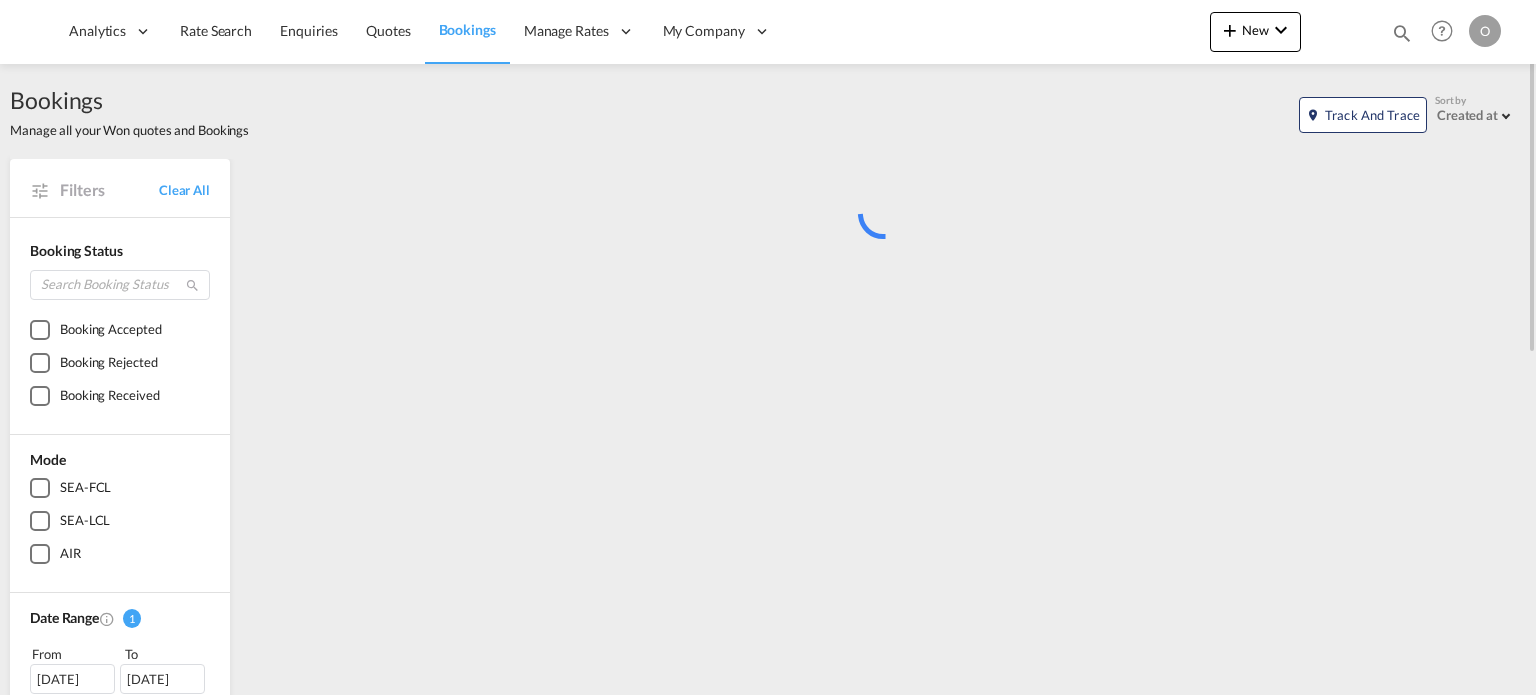 click at bounding box center [1402, 33] 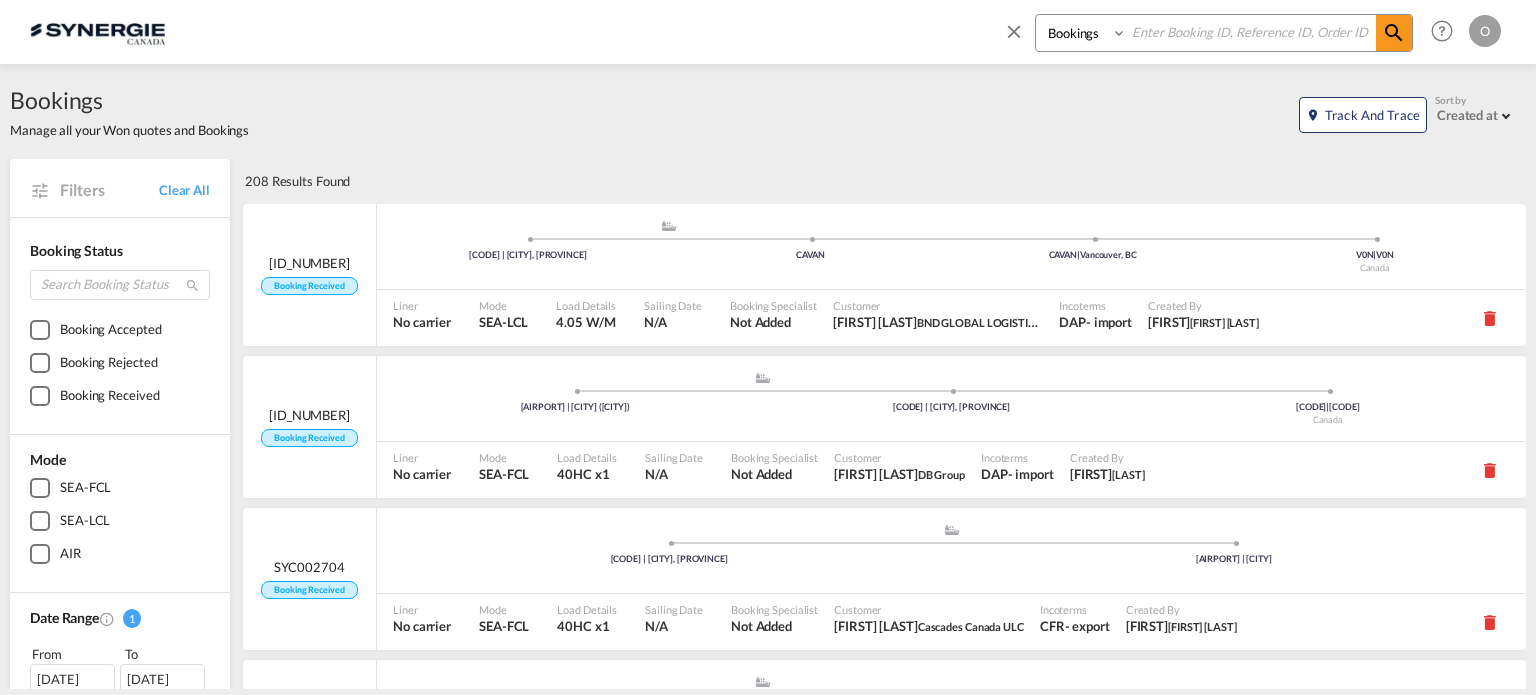 click on "Bookings Quotes Enquiries" at bounding box center [1083, 33] 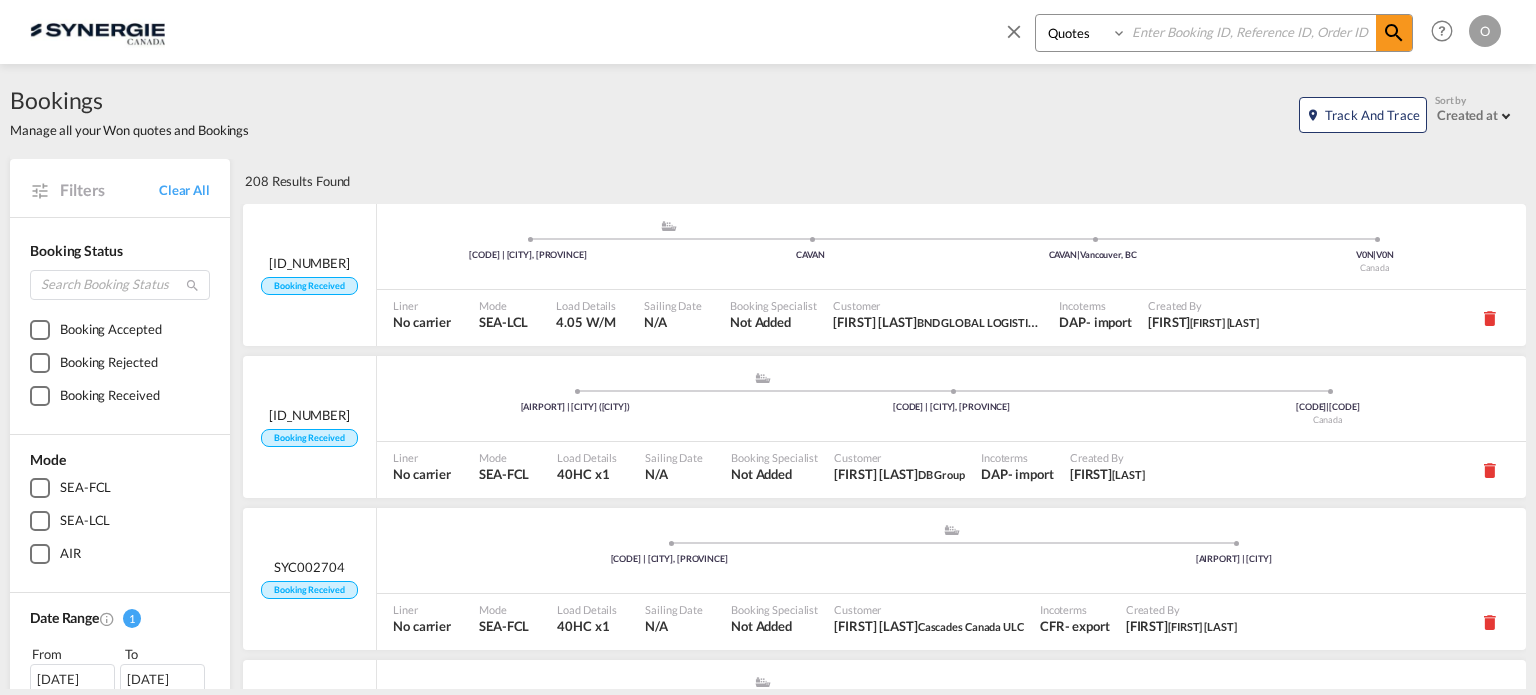 click on "Bookings Quotes Enquiries" at bounding box center (1083, 33) 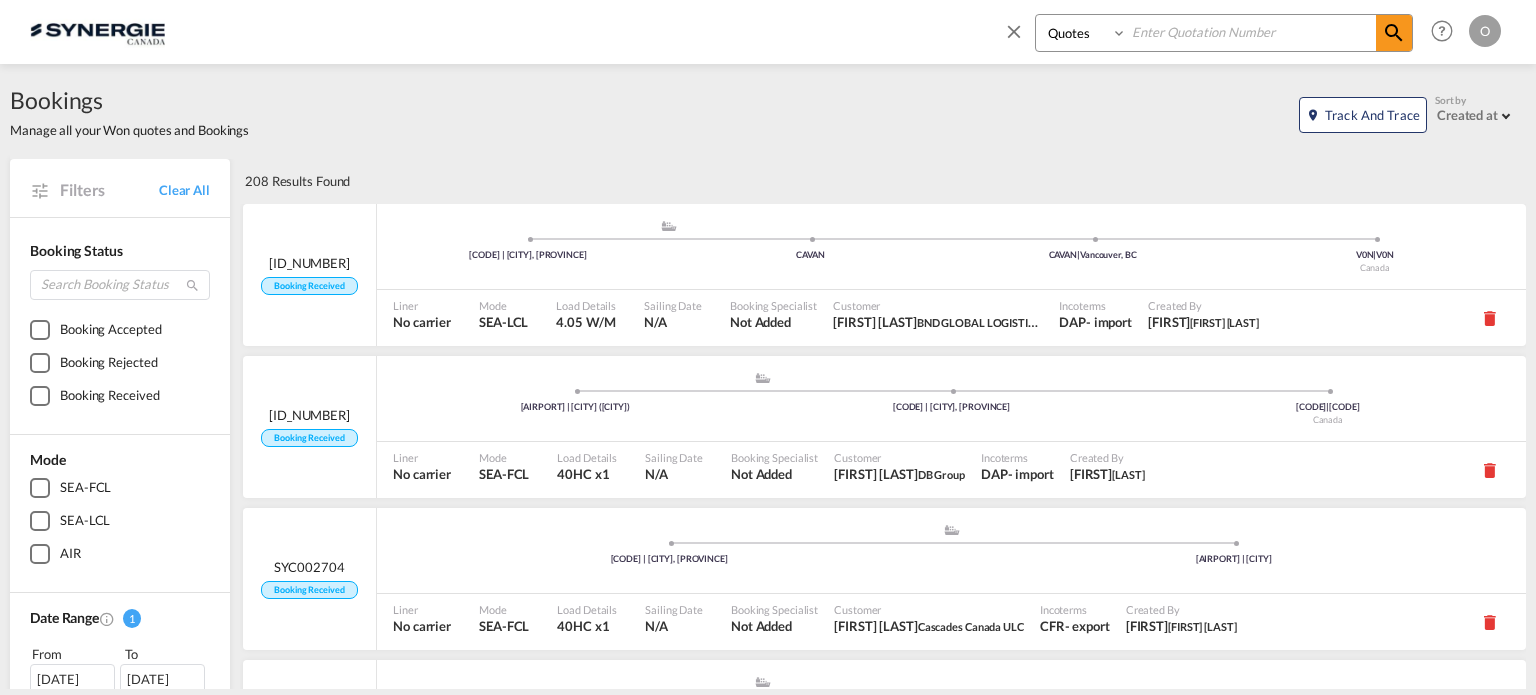click at bounding box center (1251, 32) 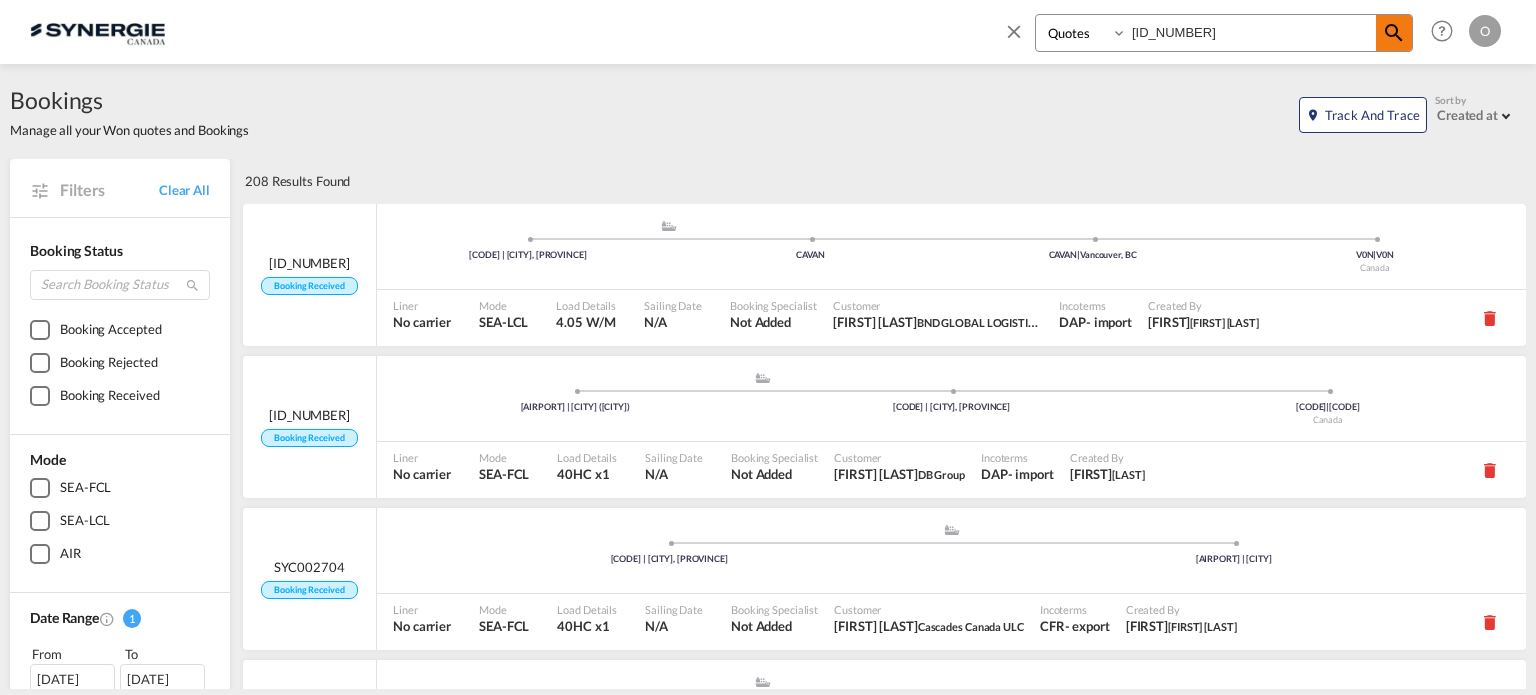 type on "[ID]" 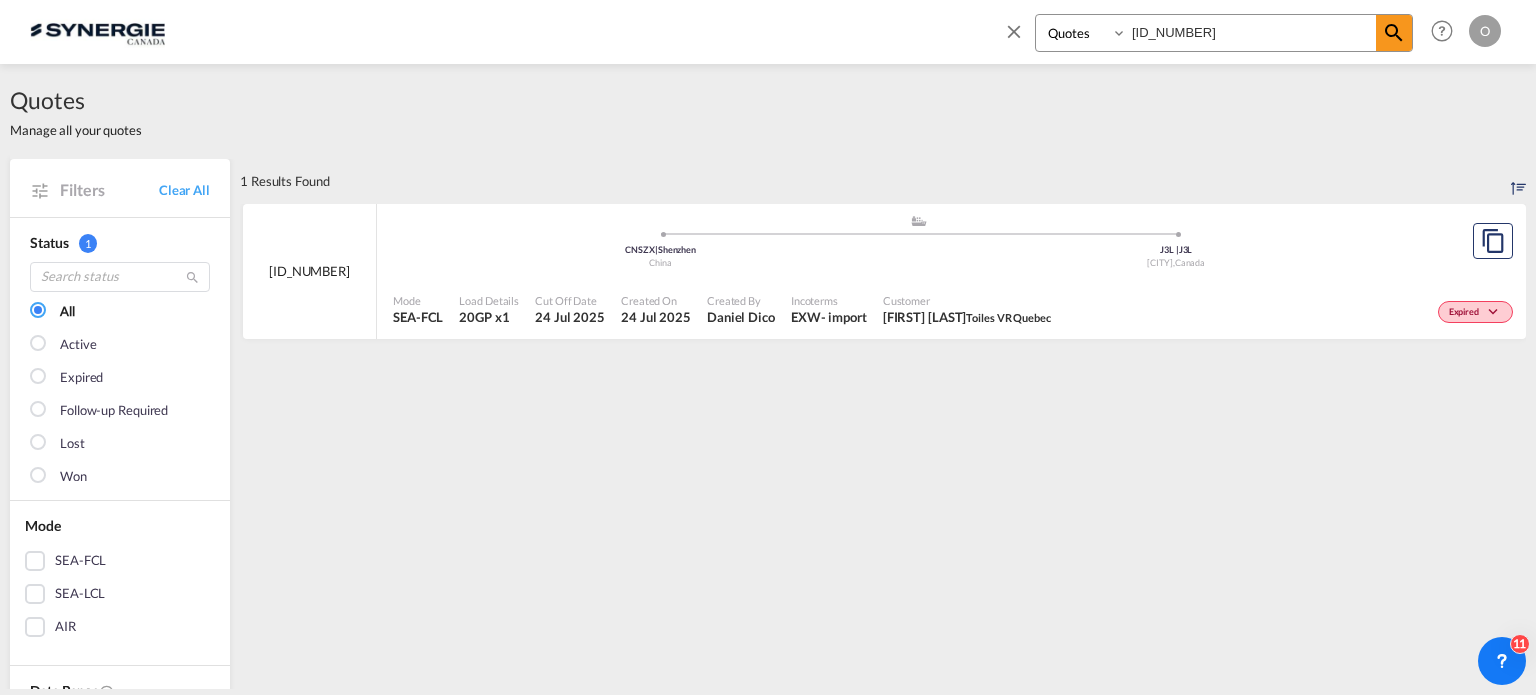 click on "Customer" at bounding box center (967, 300) 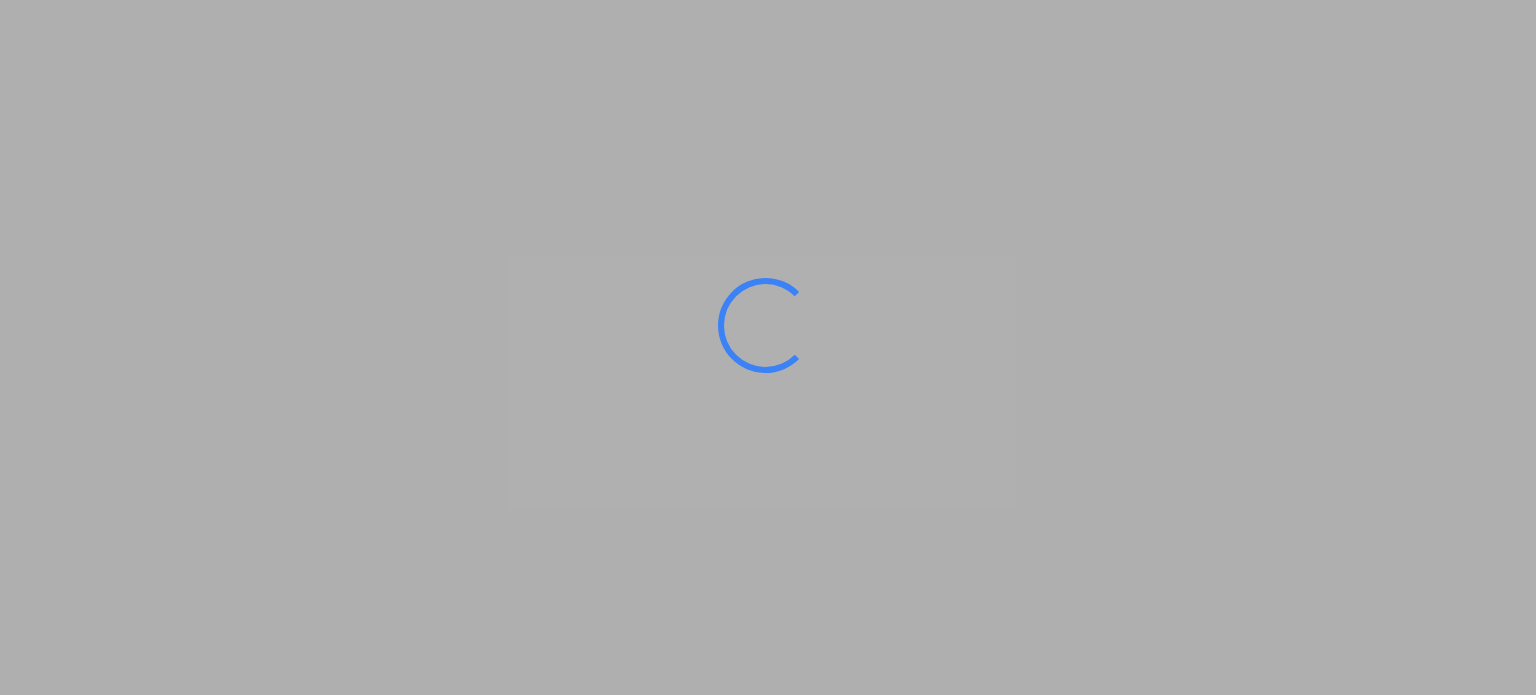 scroll, scrollTop: 0, scrollLeft: 0, axis: both 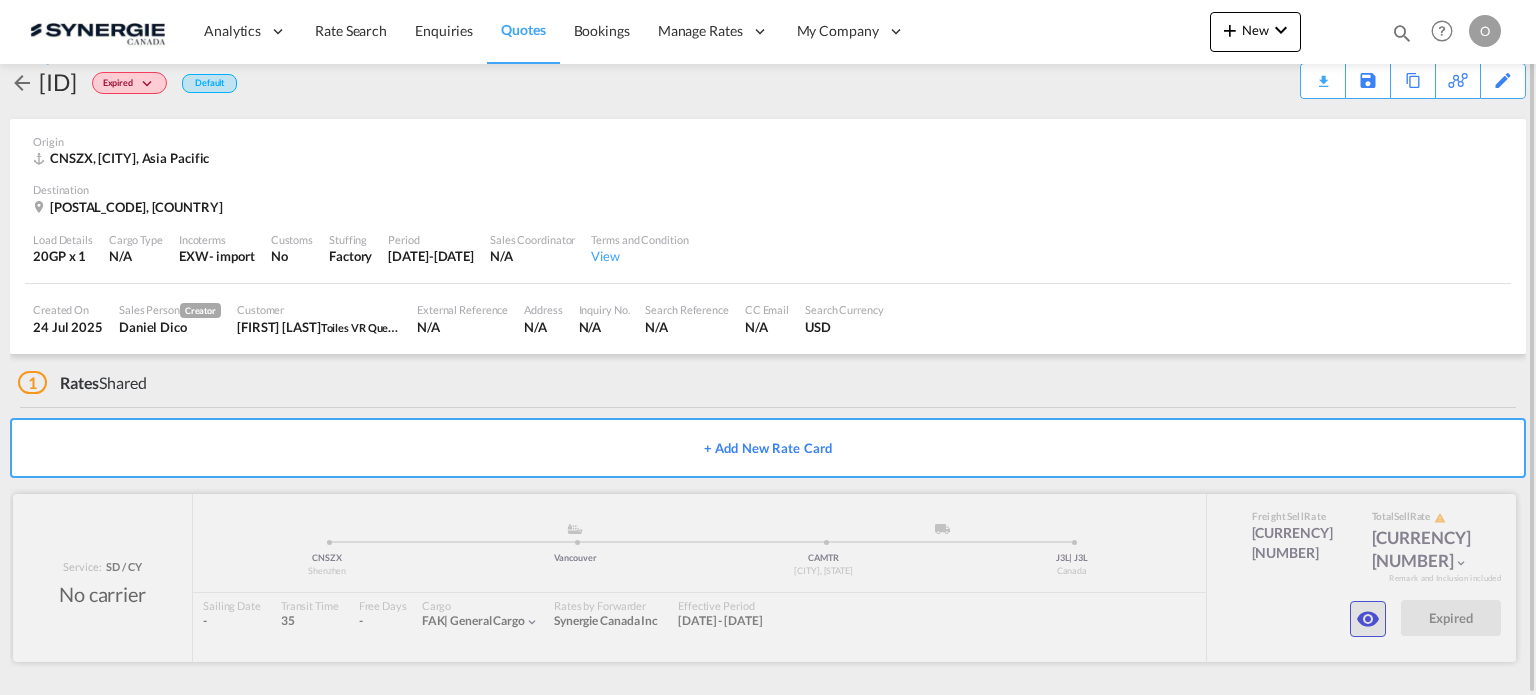 click at bounding box center (1368, 619) 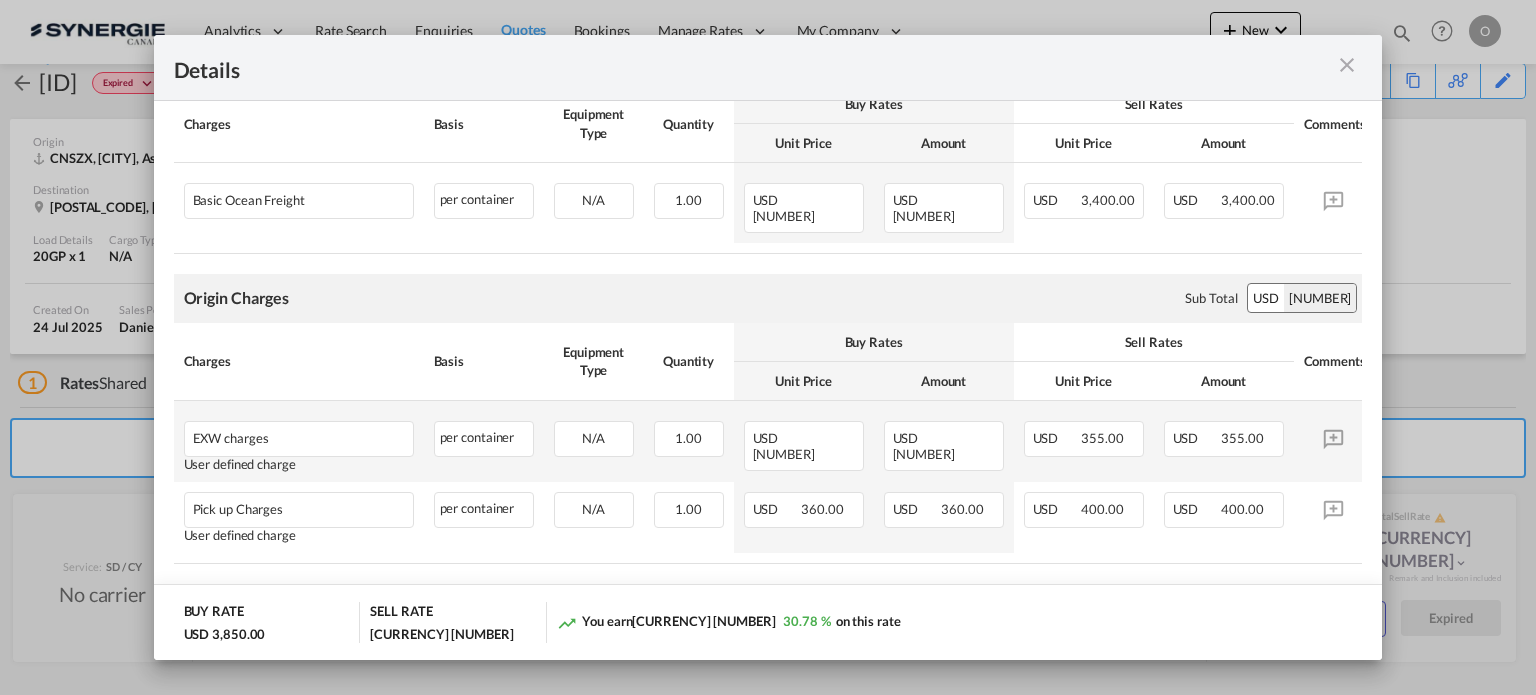 scroll, scrollTop: 500, scrollLeft: 0, axis: vertical 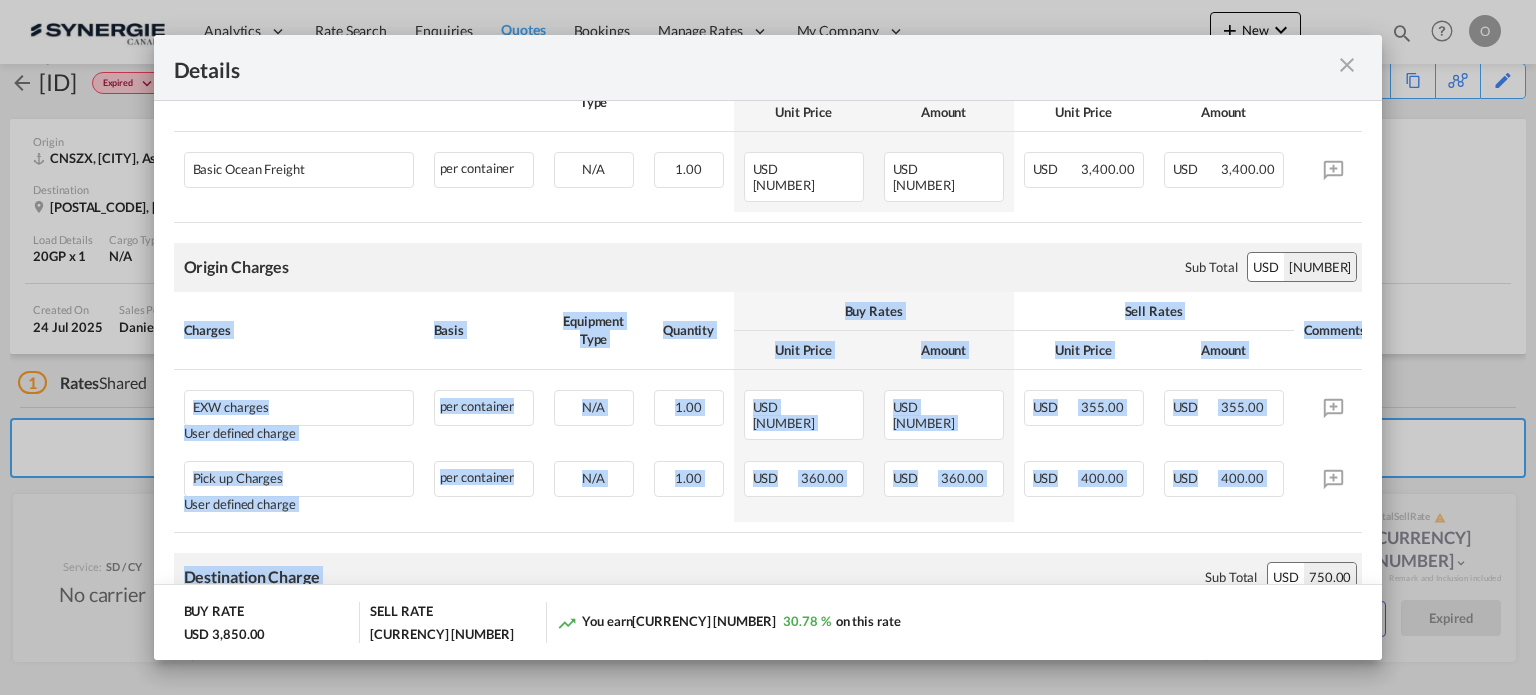 drag, startPoint x: 940, startPoint y: 527, endPoint x: 1016, endPoint y: 530, distance: 76.05919 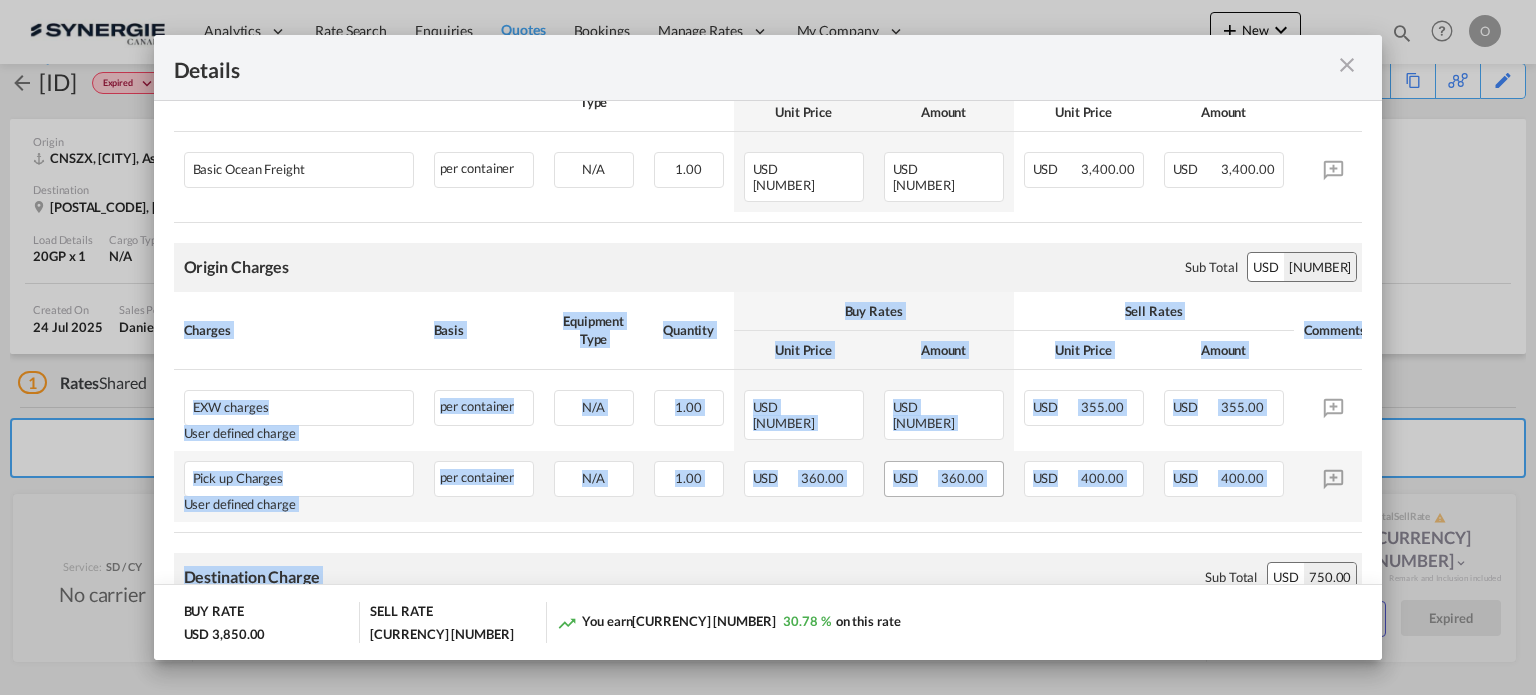 scroll, scrollTop: 548, scrollLeft: 0, axis: vertical 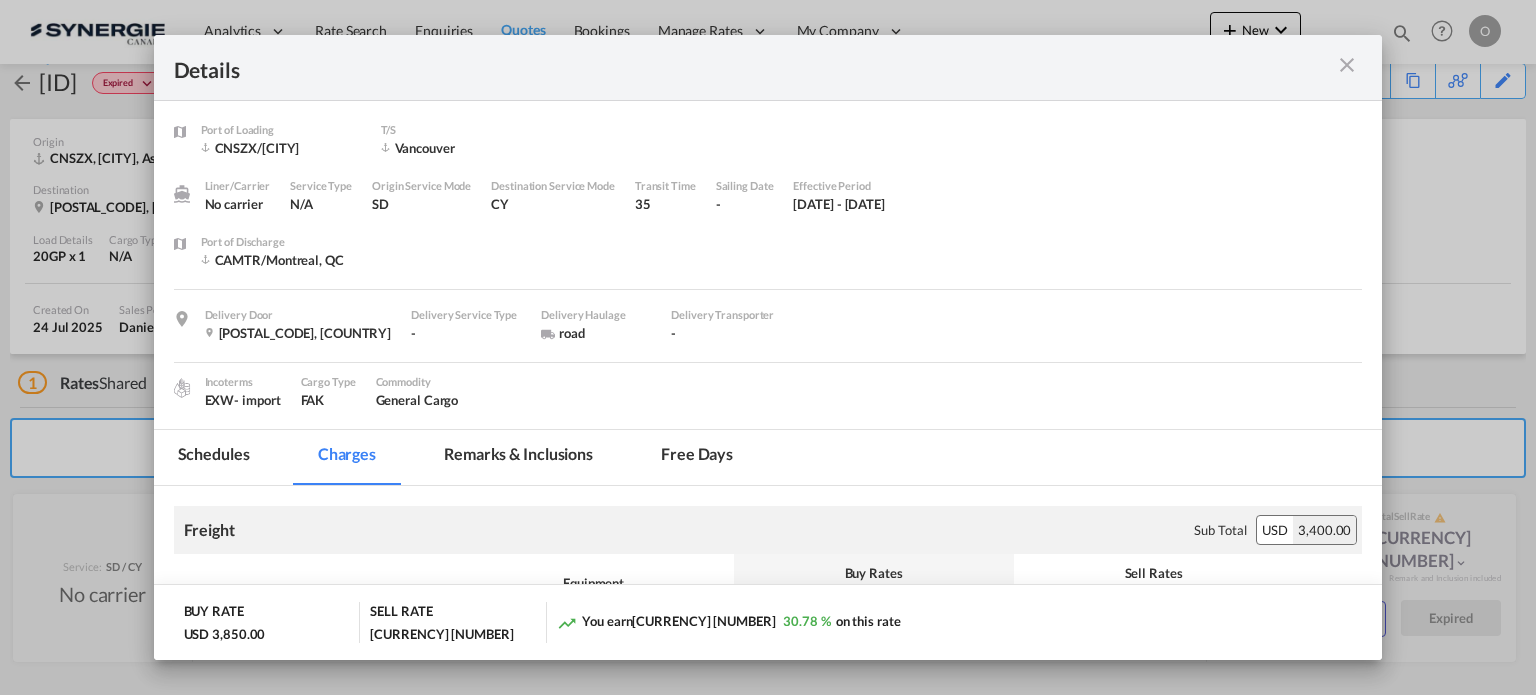 click on "Details" at bounding box center [768, 68] 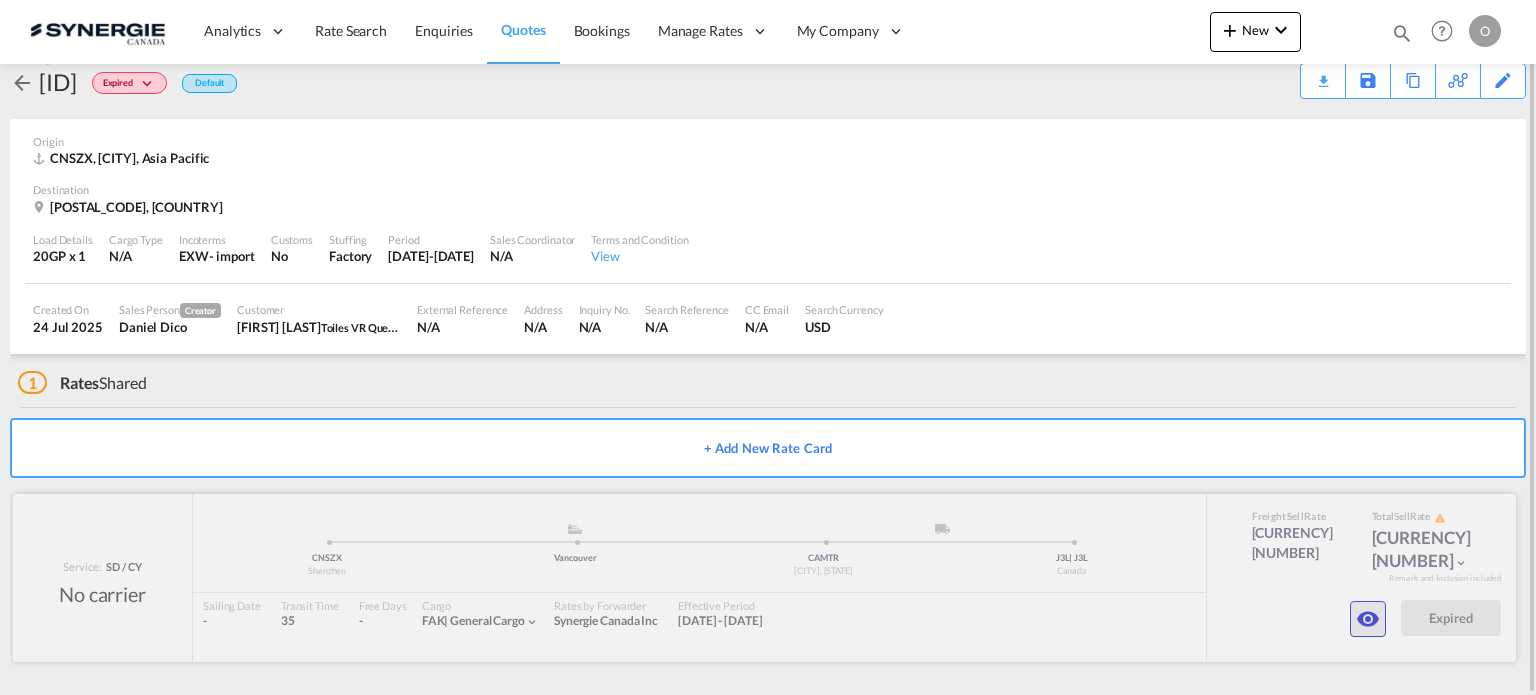 click at bounding box center [1368, 619] 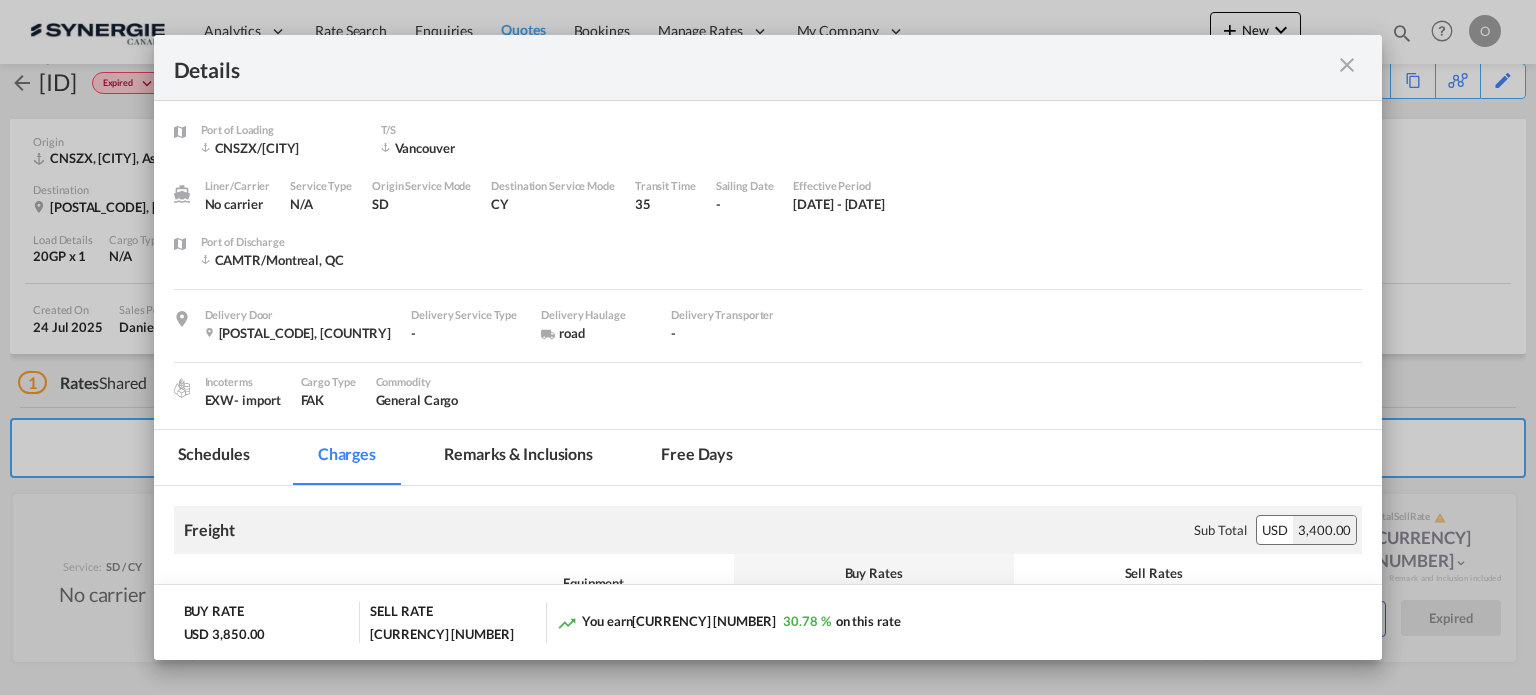 click on "Remarks & Inclusions" at bounding box center [518, 457] 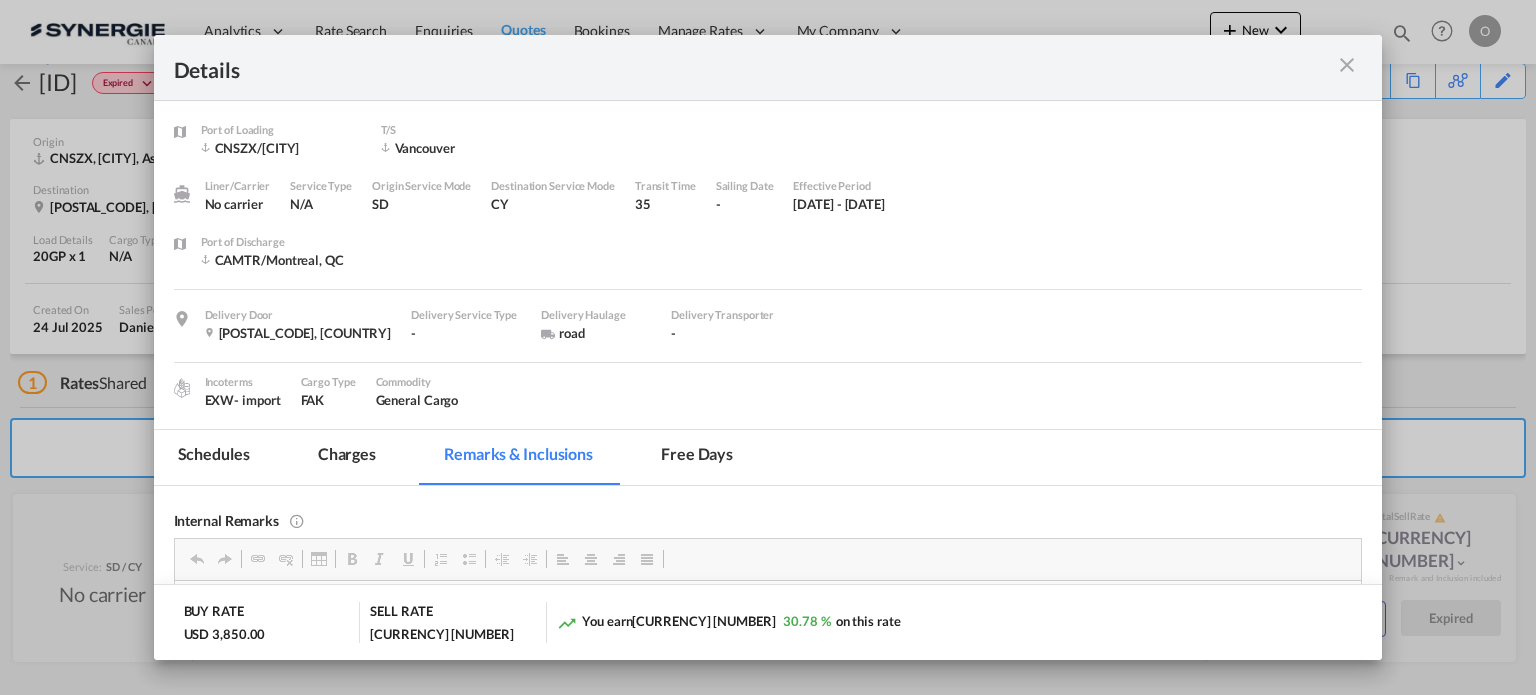 scroll, scrollTop: 0, scrollLeft: 0, axis: both 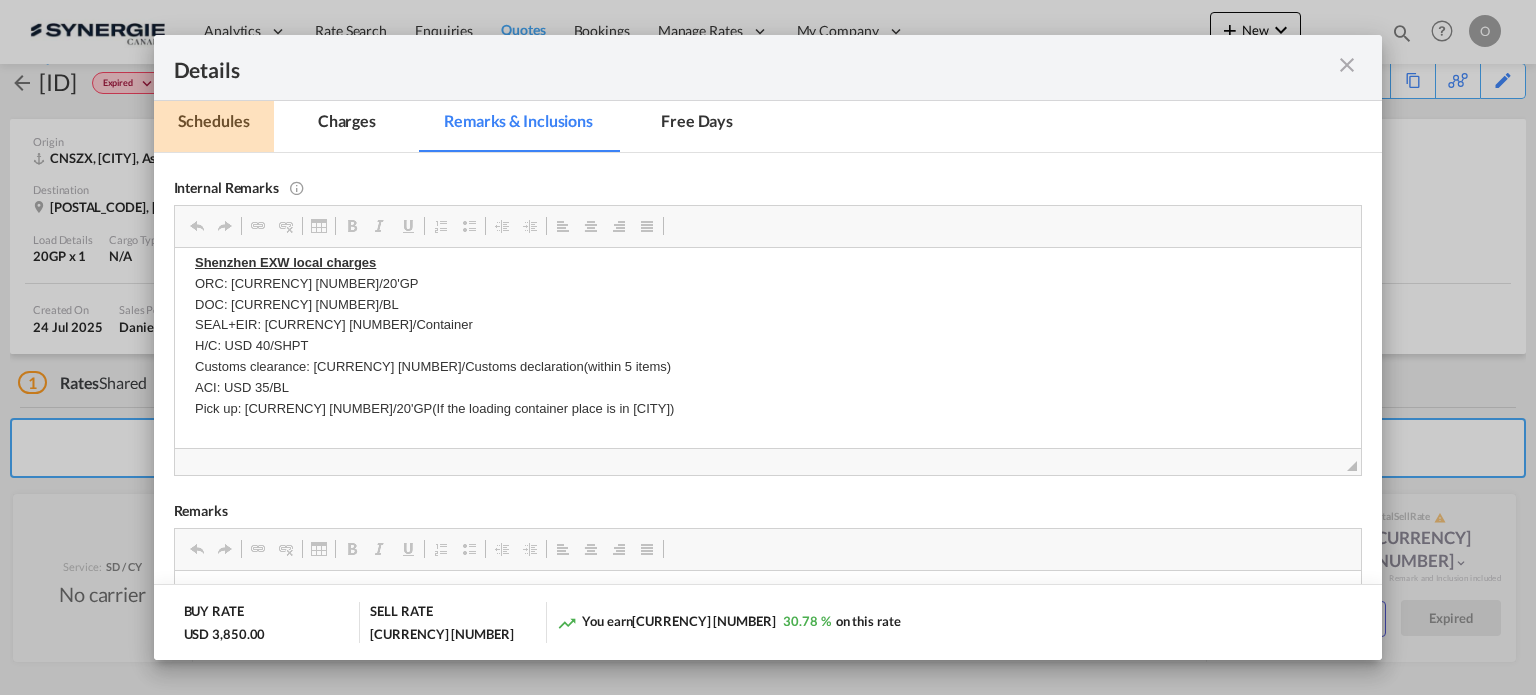 click on "Schedules" at bounding box center [214, 124] 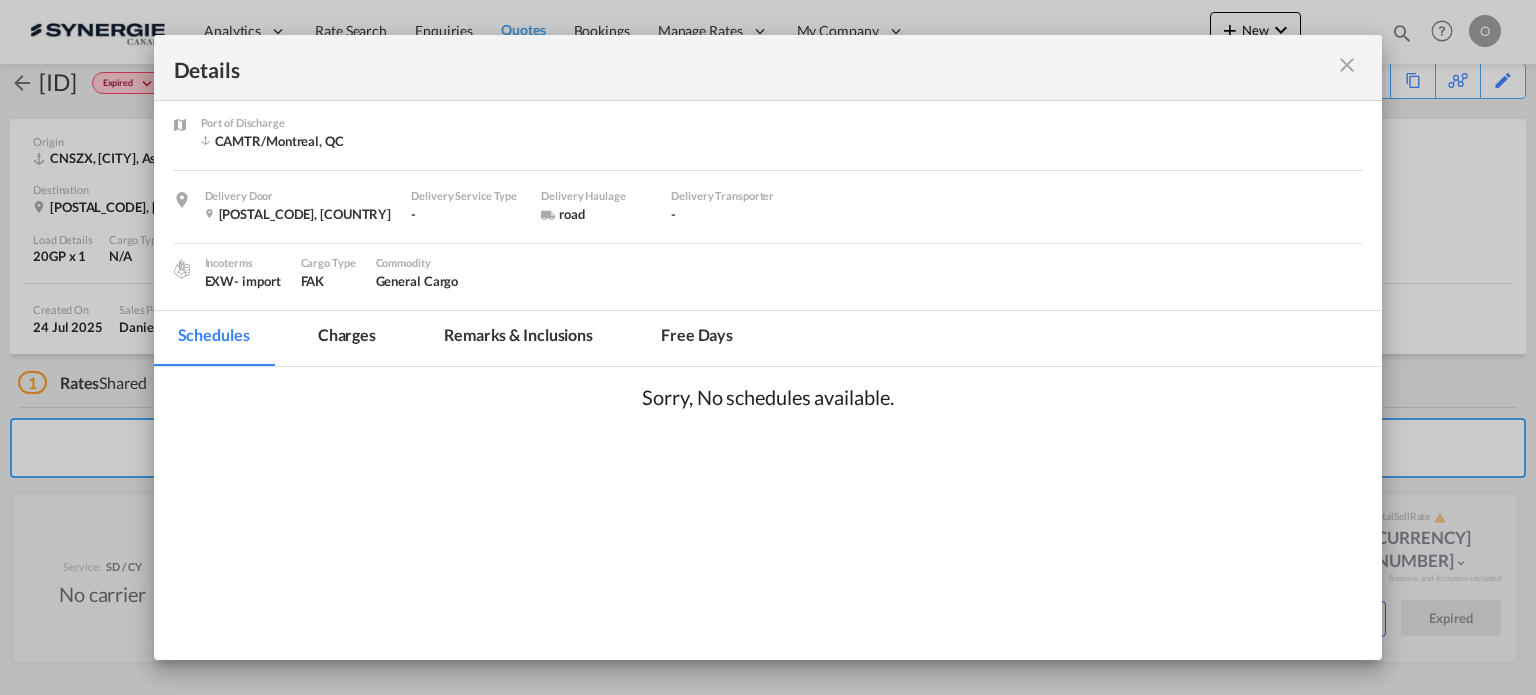 scroll, scrollTop: 119, scrollLeft: 0, axis: vertical 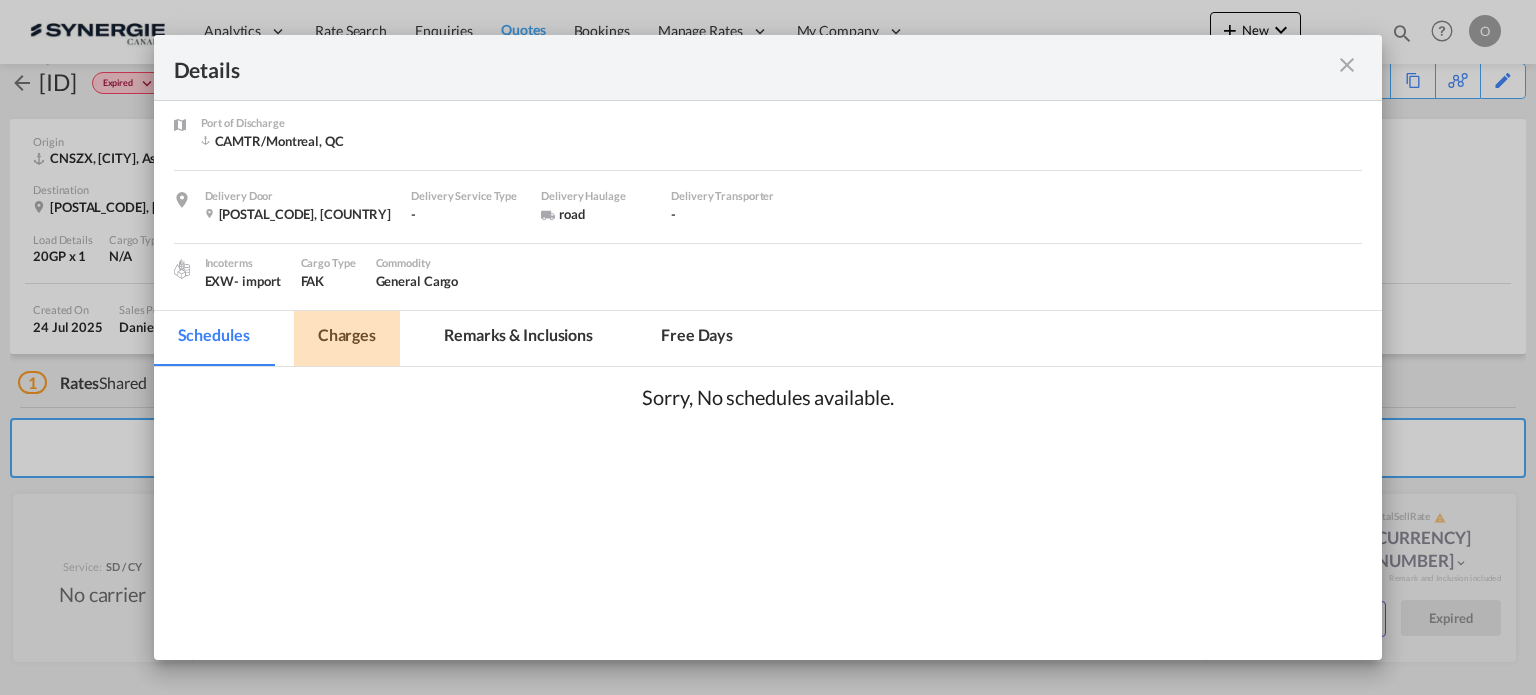 click on "Charges" at bounding box center (347, 338) 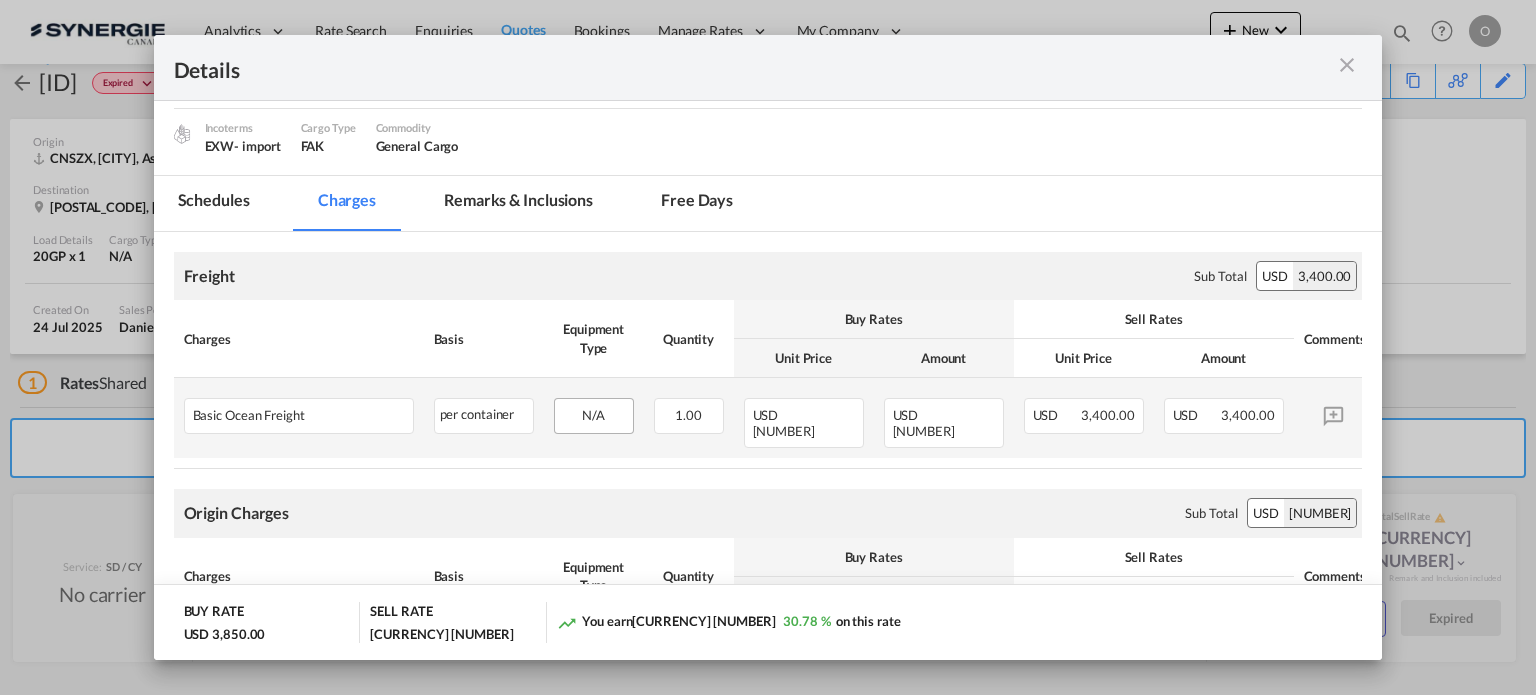 scroll, scrollTop: 285, scrollLeft: 0, axis: vertical 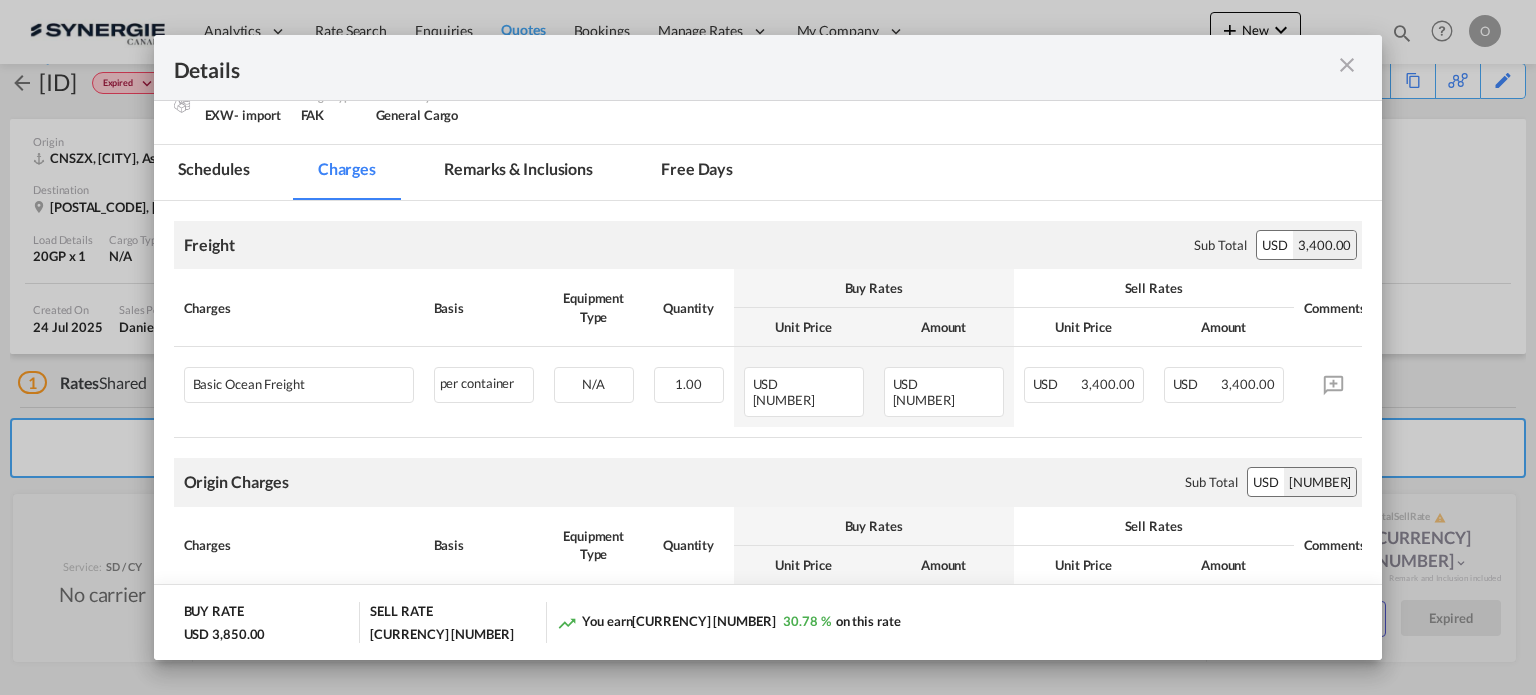 click at bounding box center (1347, 65) 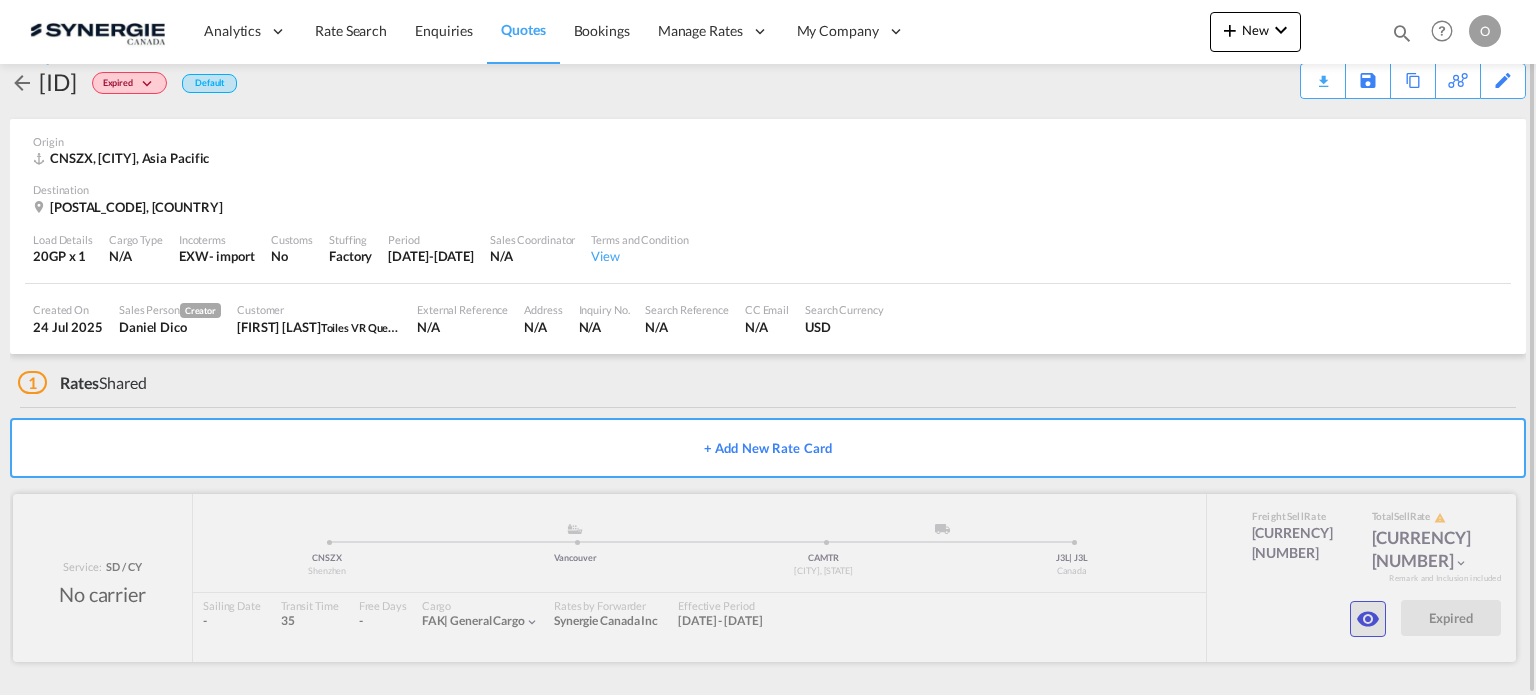 click at bounding box center [1368, 619] 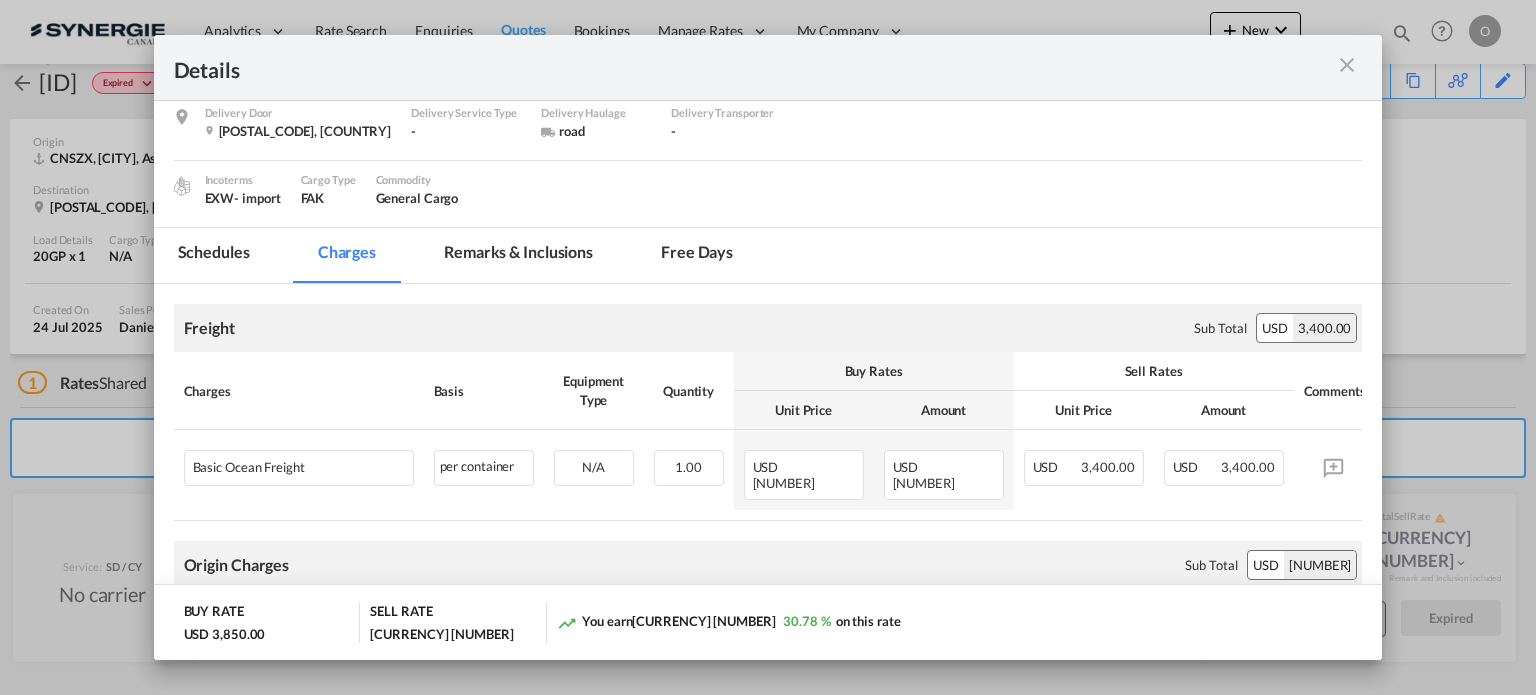 scroll, scrollTop: 333, scrollLeft: 0, axis: vertical 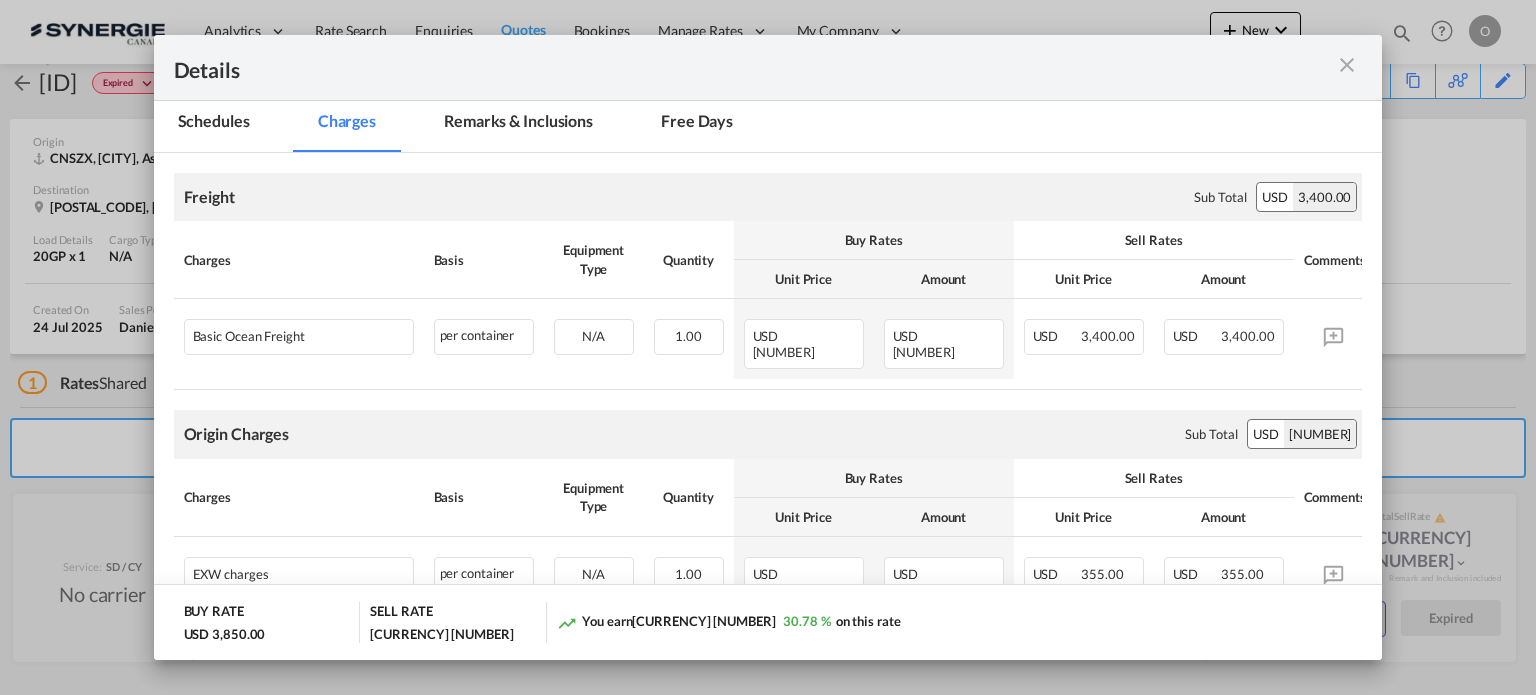 click at bounding box center [1347, 65] 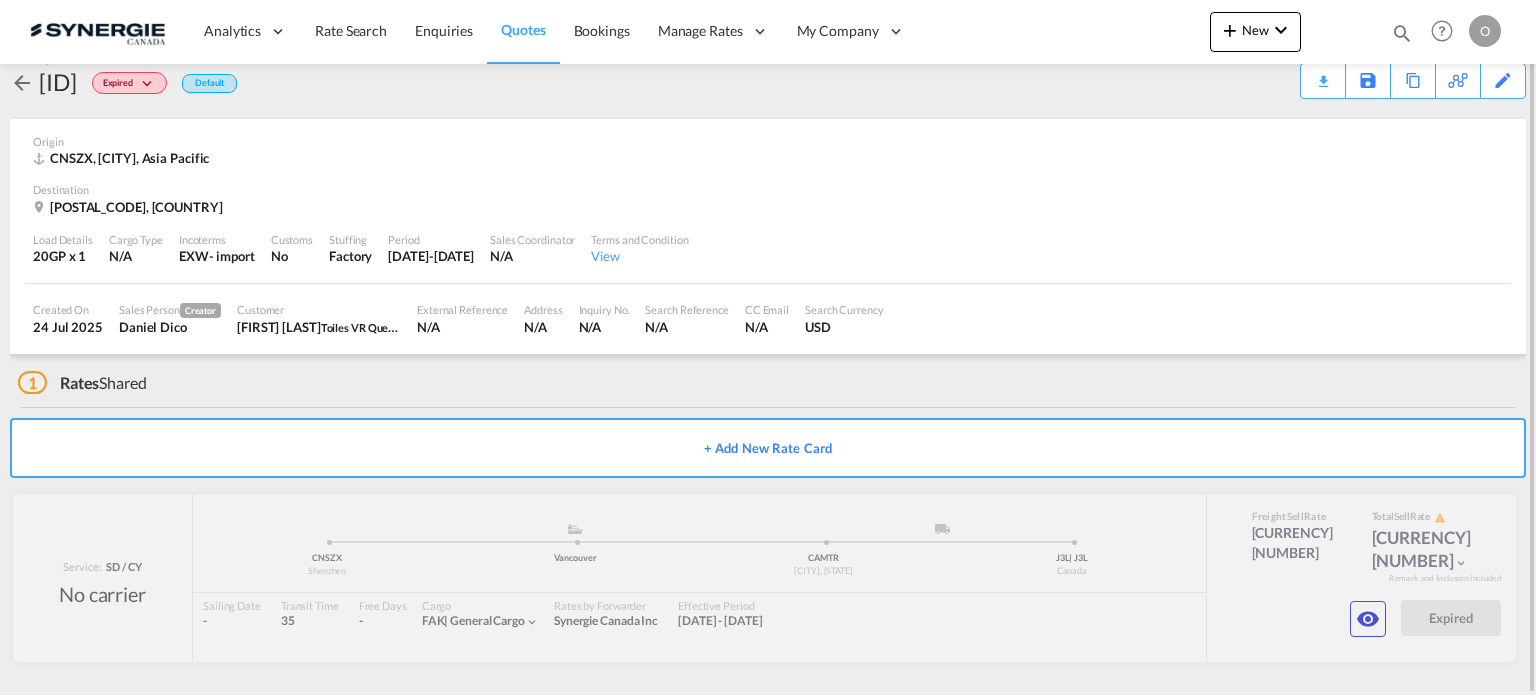 click at bounding box center [1402, 33] 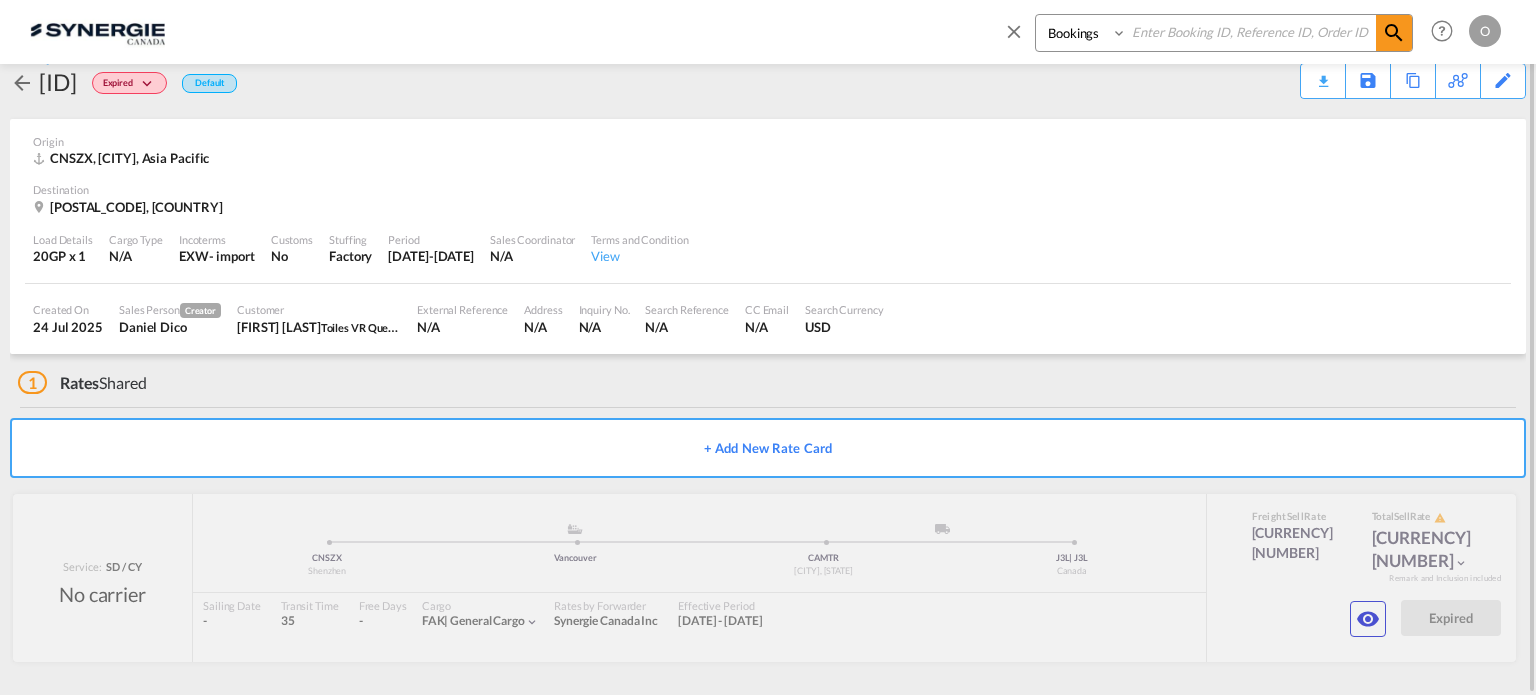 click on "Bookings Quotes Enquiries" at bounding box center (1083, 33) 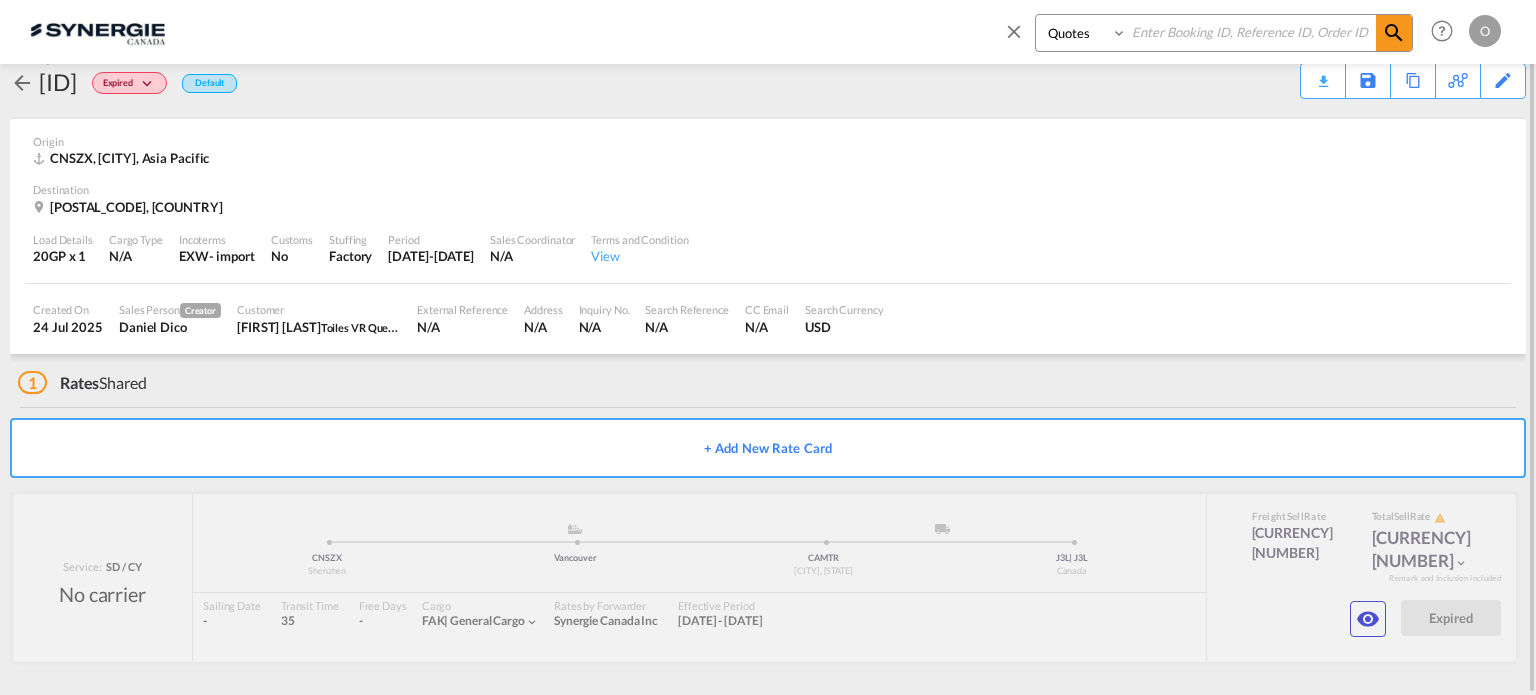 click on "Bookings Quotes Enquiries" at bounding box center (1083, 33) 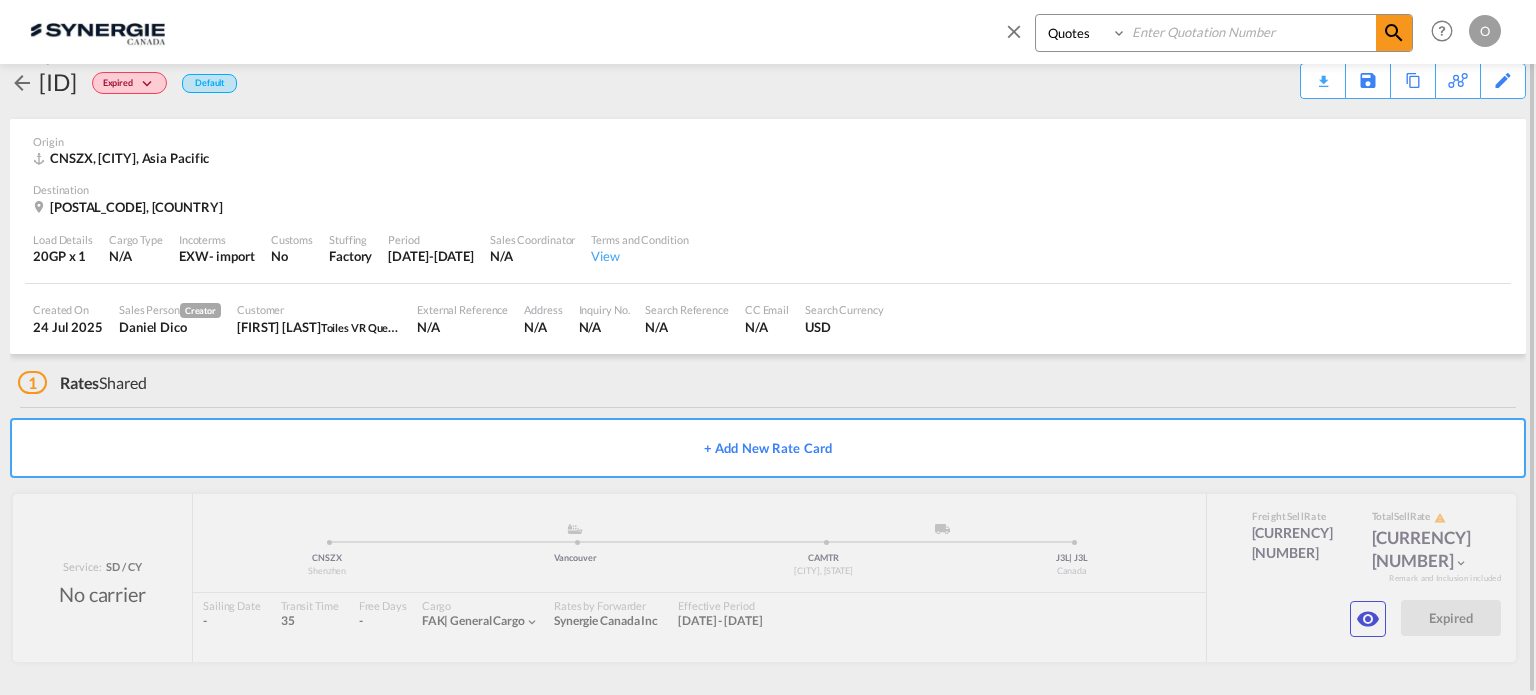 click at bounding box center [1251, 32] 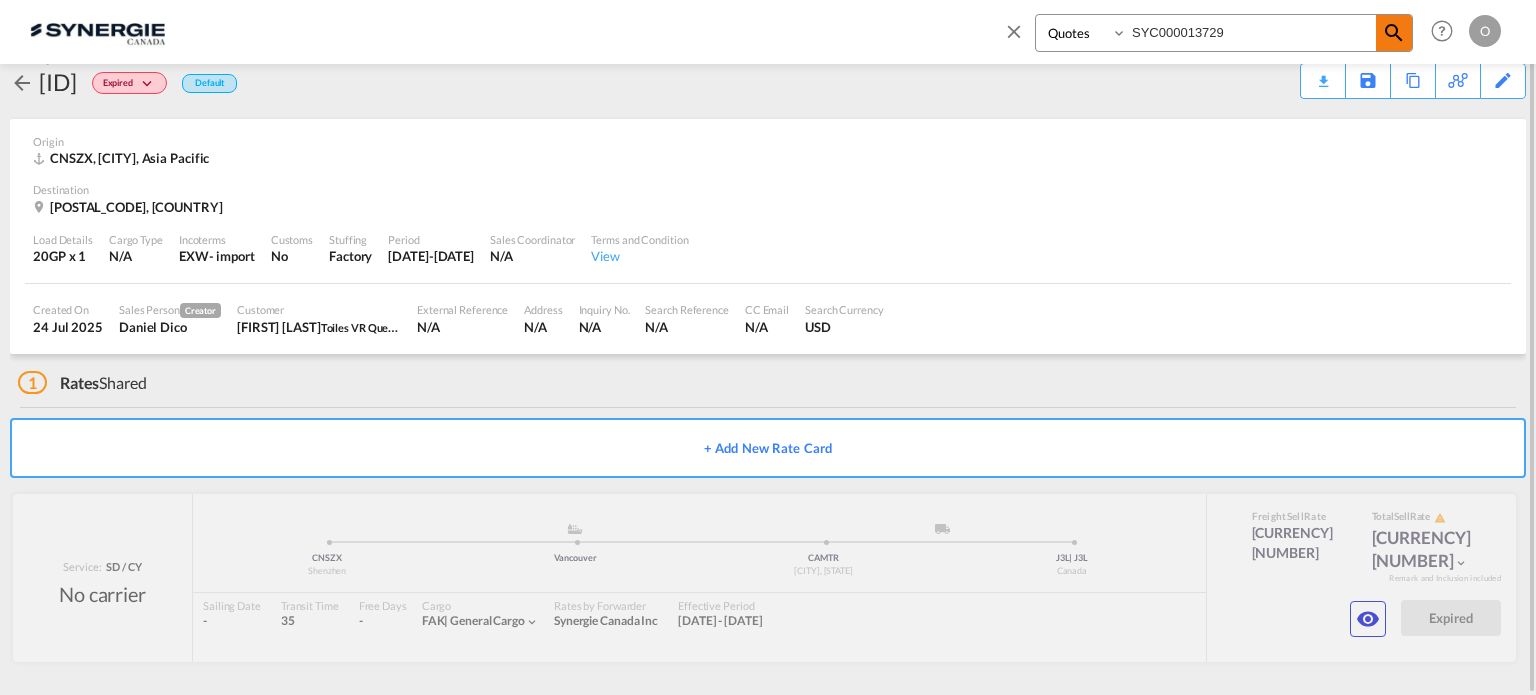 type on "SYC000013729" 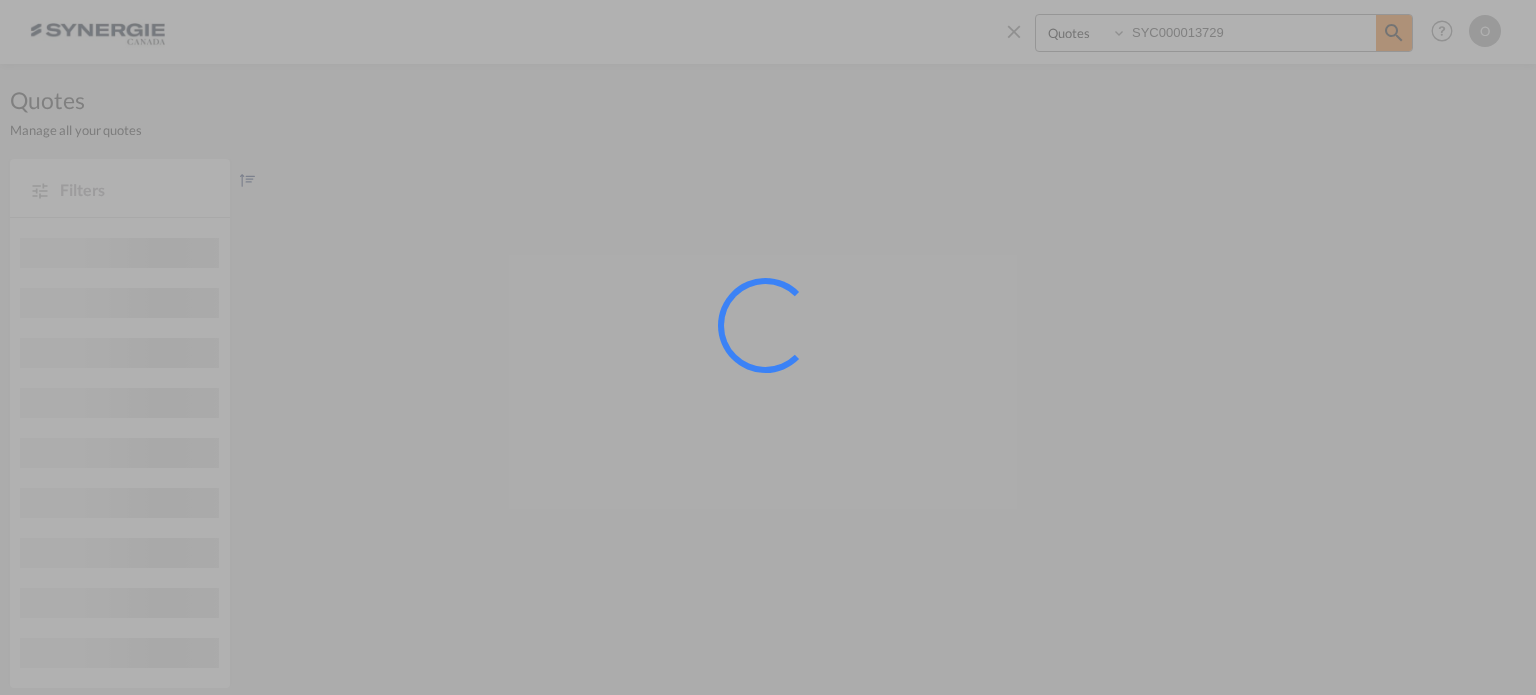 scroll, scrollTop: 0, scrollLeft: 0, axis: both 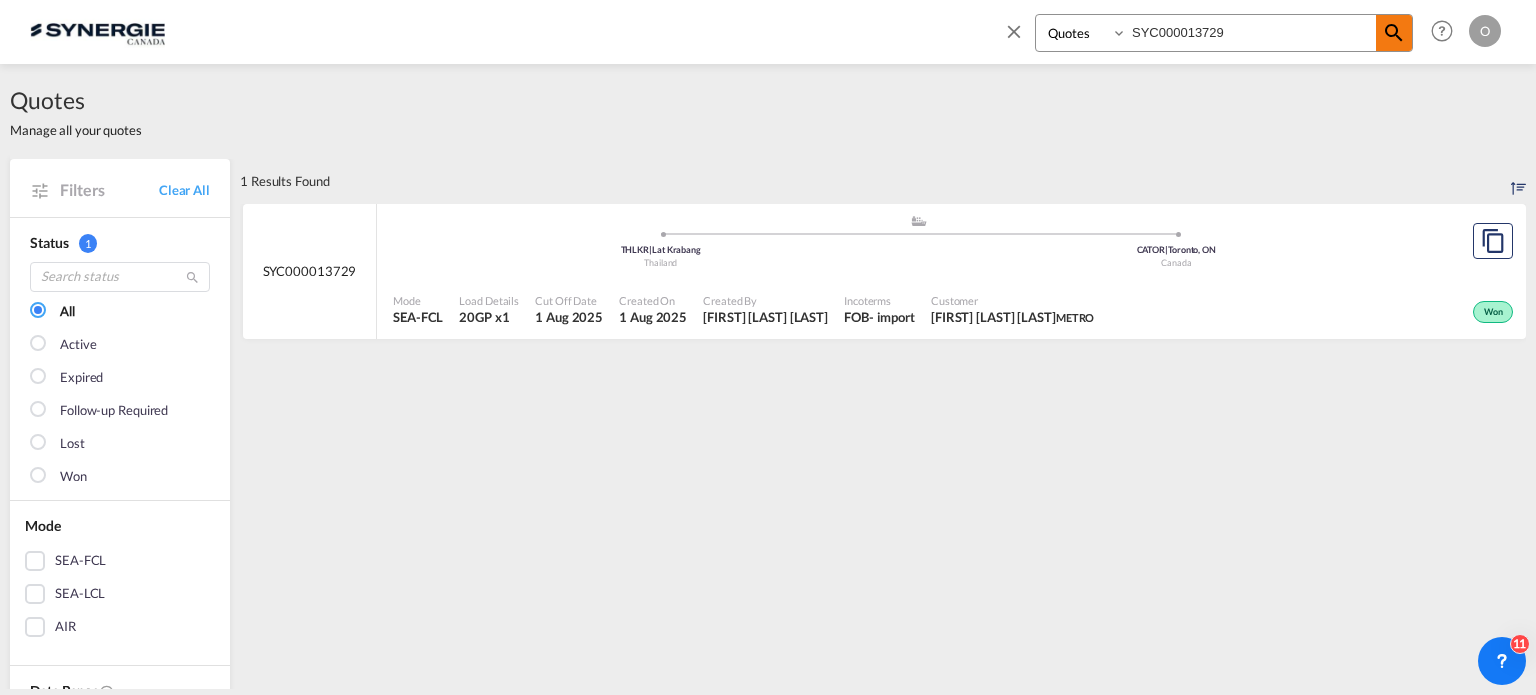click at bounding box center [1394, 33] 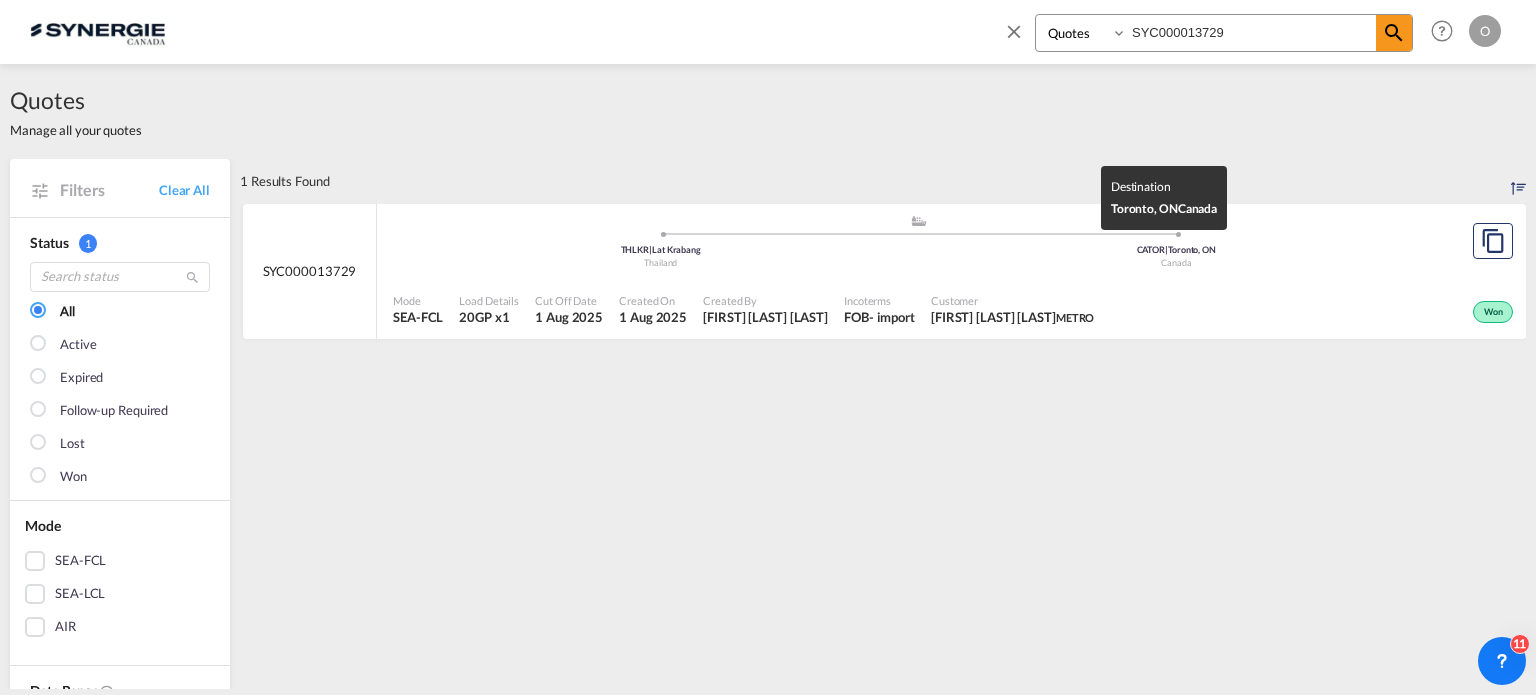 click on "Canada" at bounding box center (1177, 263) 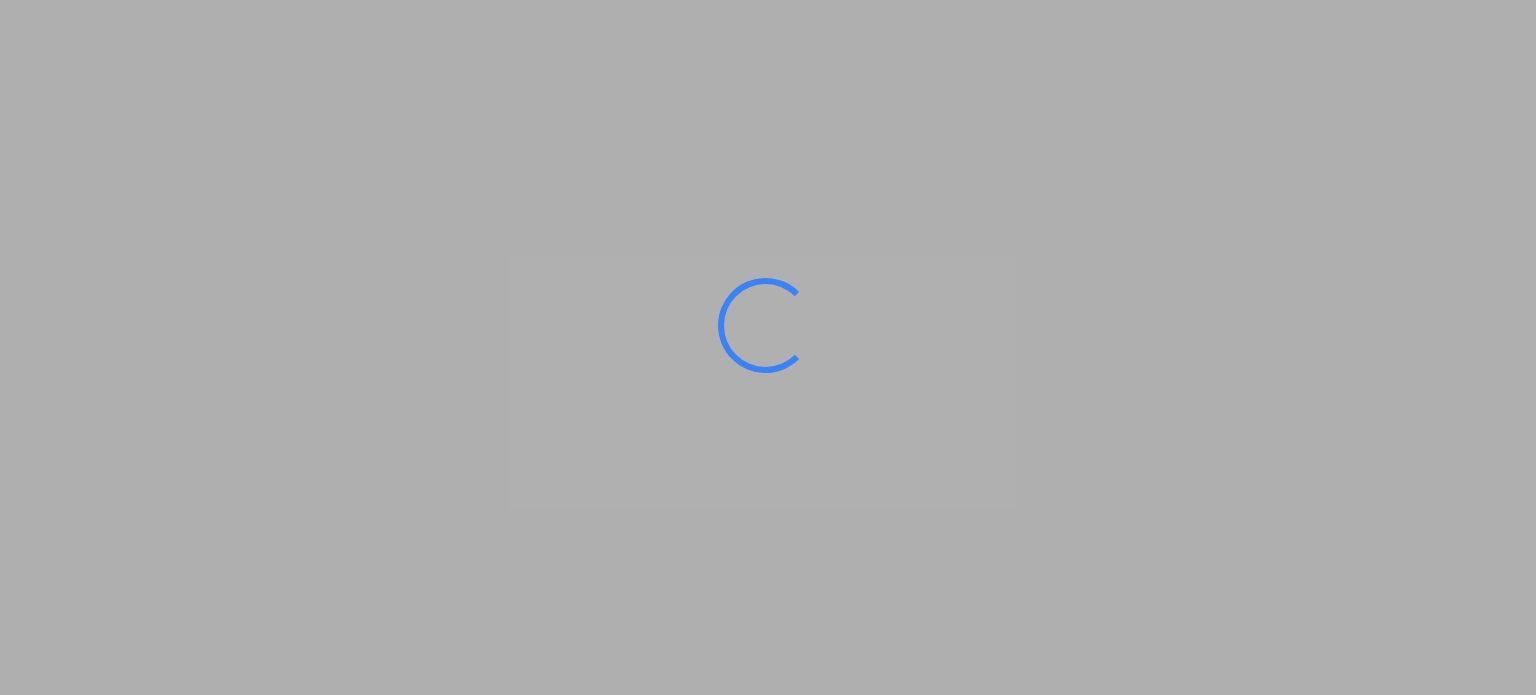 scroll, scrollTop: 0, scrollLeft: 0, axis: both 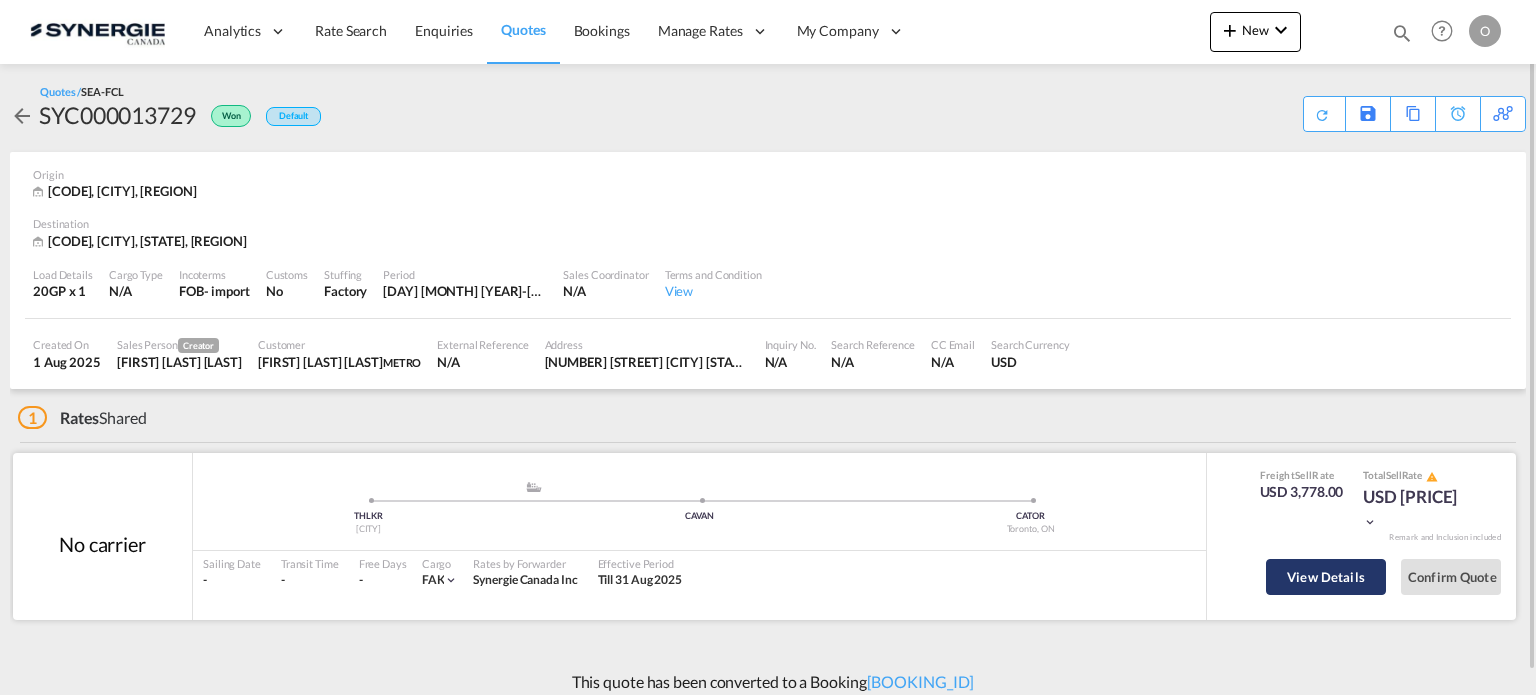 click on "View Details" at bounding box center (1326, 577) 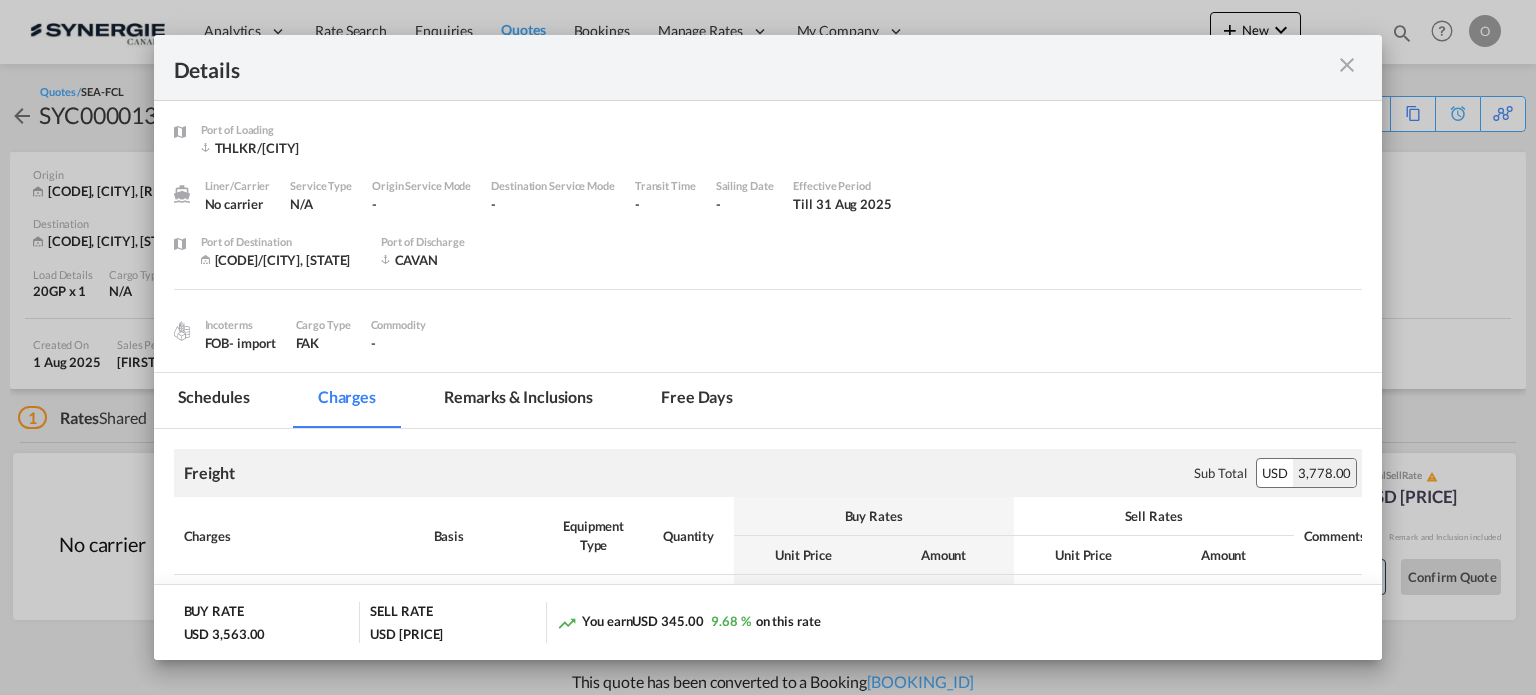 click at bounding box center [1347, 65] 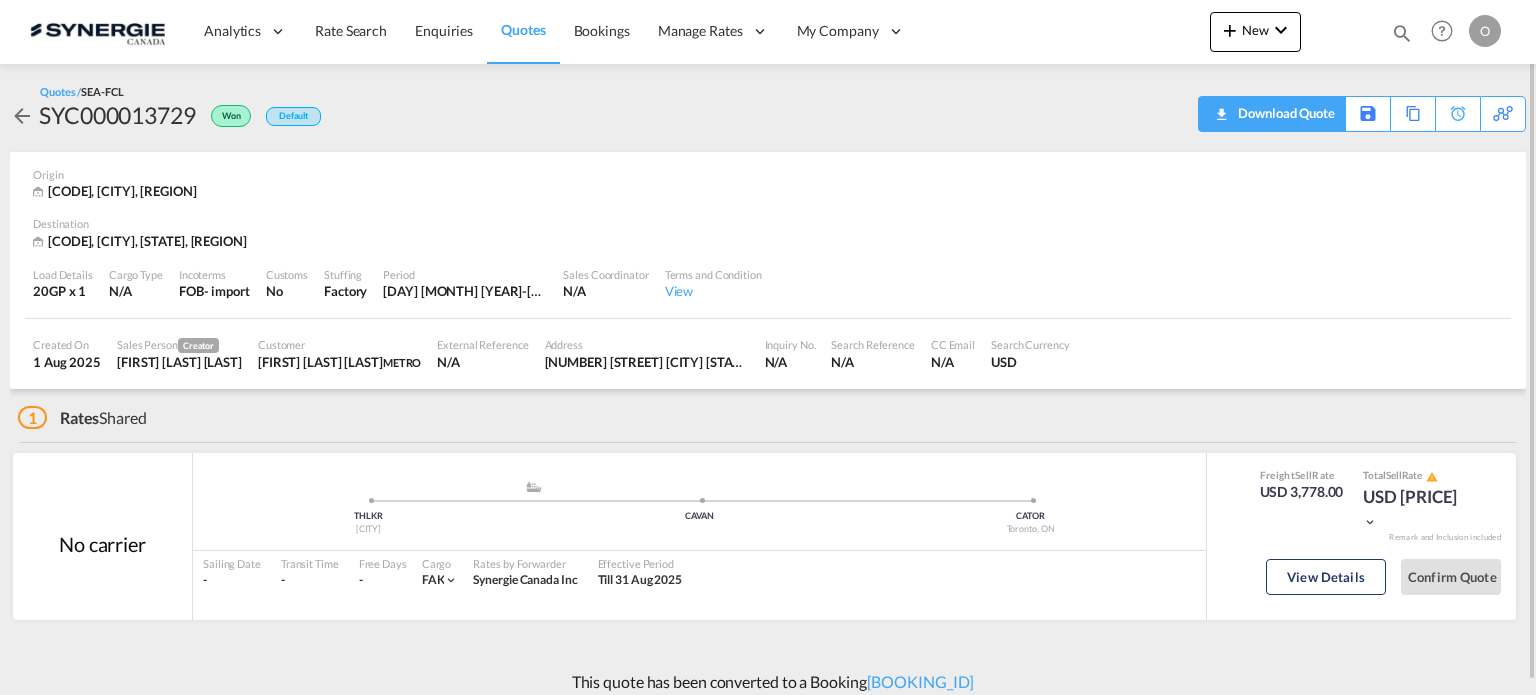 click on "Download Quote" at bounding box center [1284, 113] 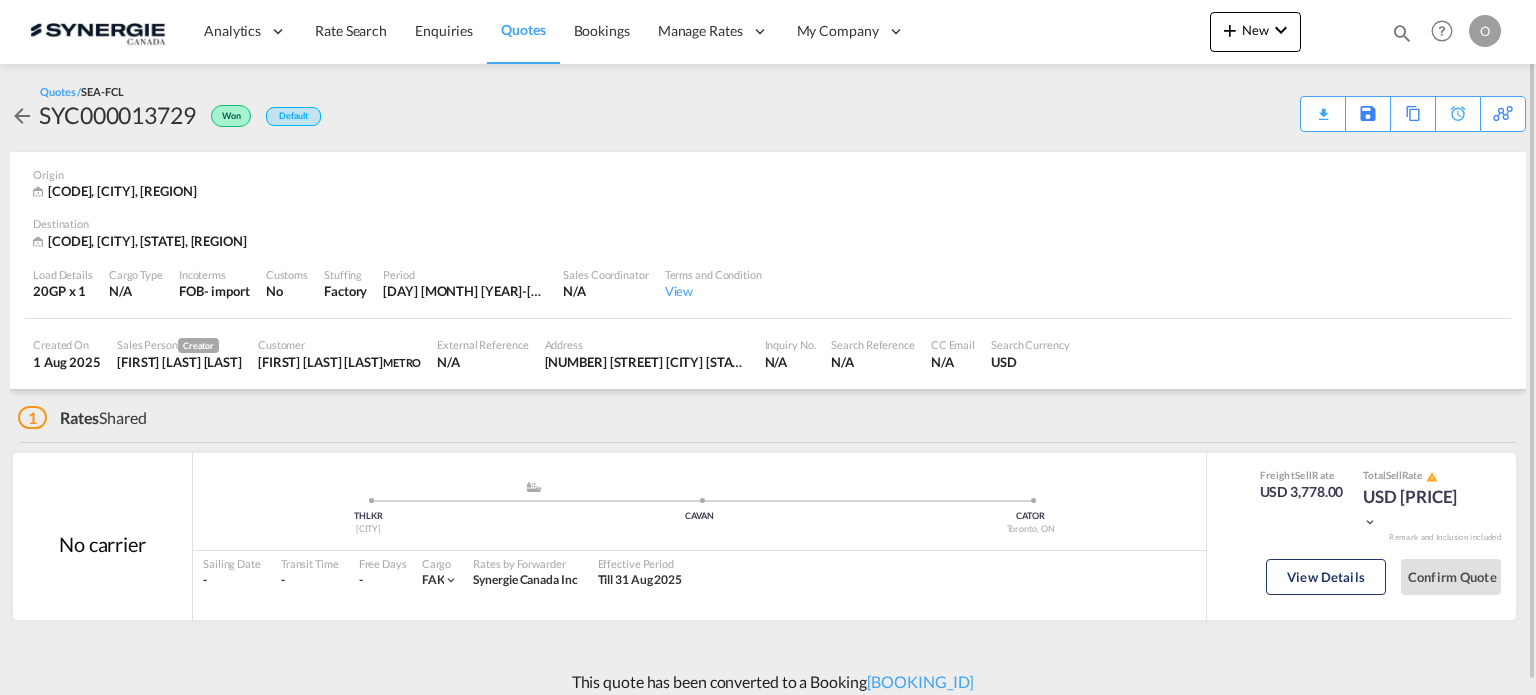 click at bounding box center [1402, 33] 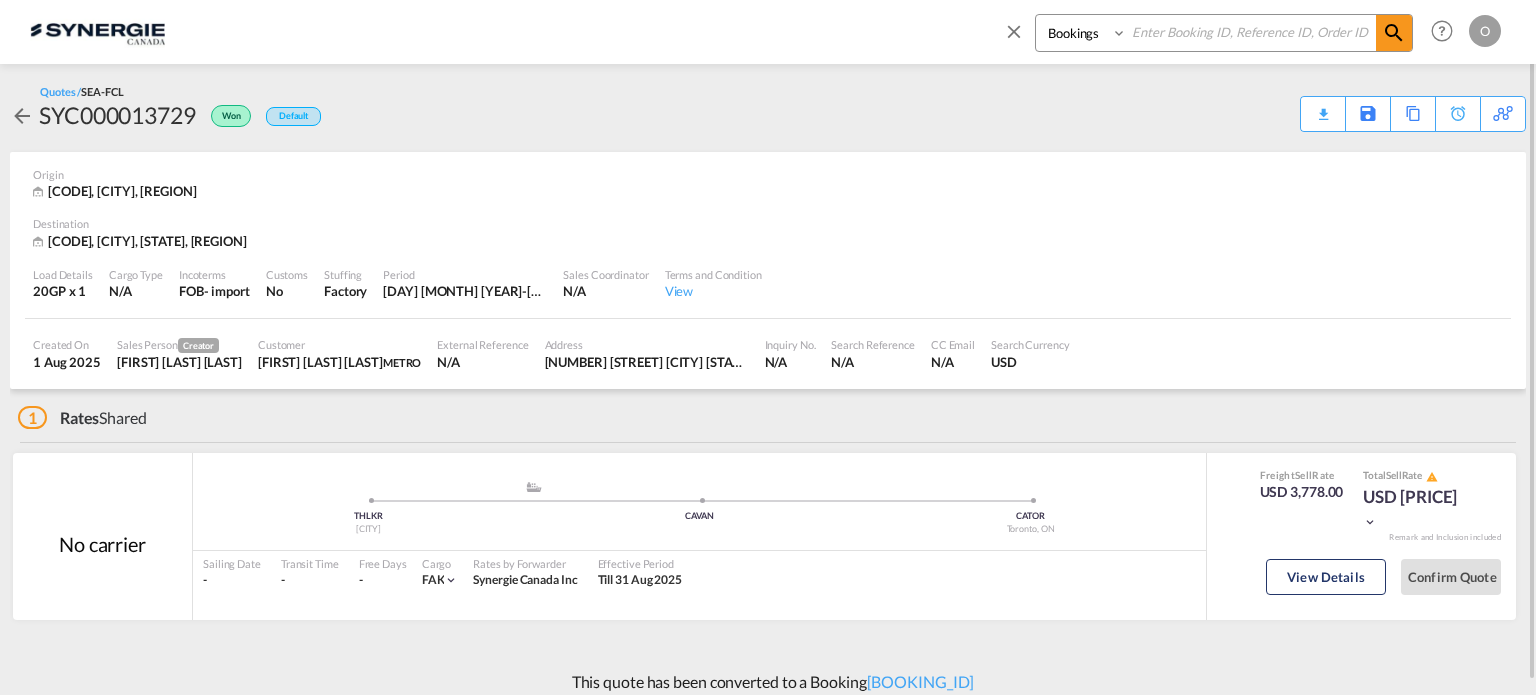 click on "Bookings Quotes Enquiries" at bounding box center [1083, 33] 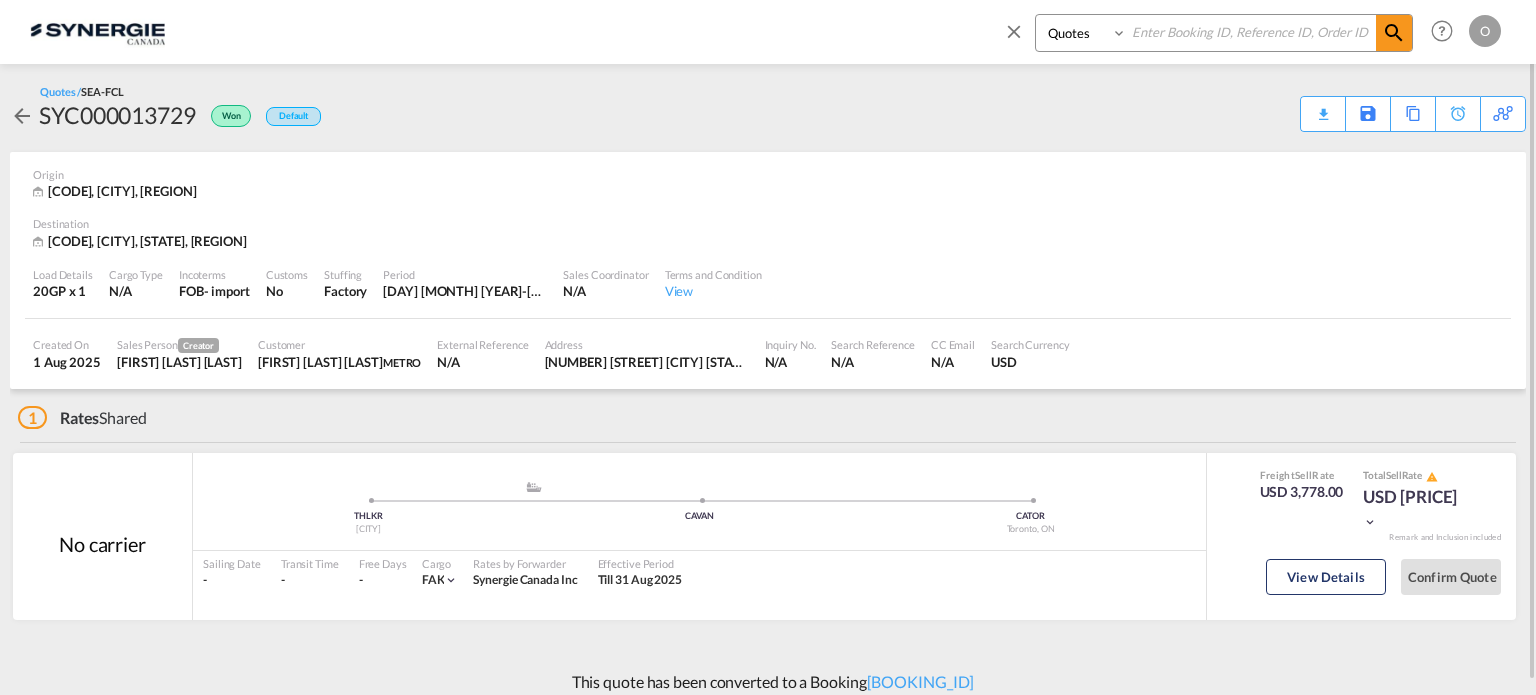 click on "Bookings Quotes Enquiries" at bounding box center (1083, 33) 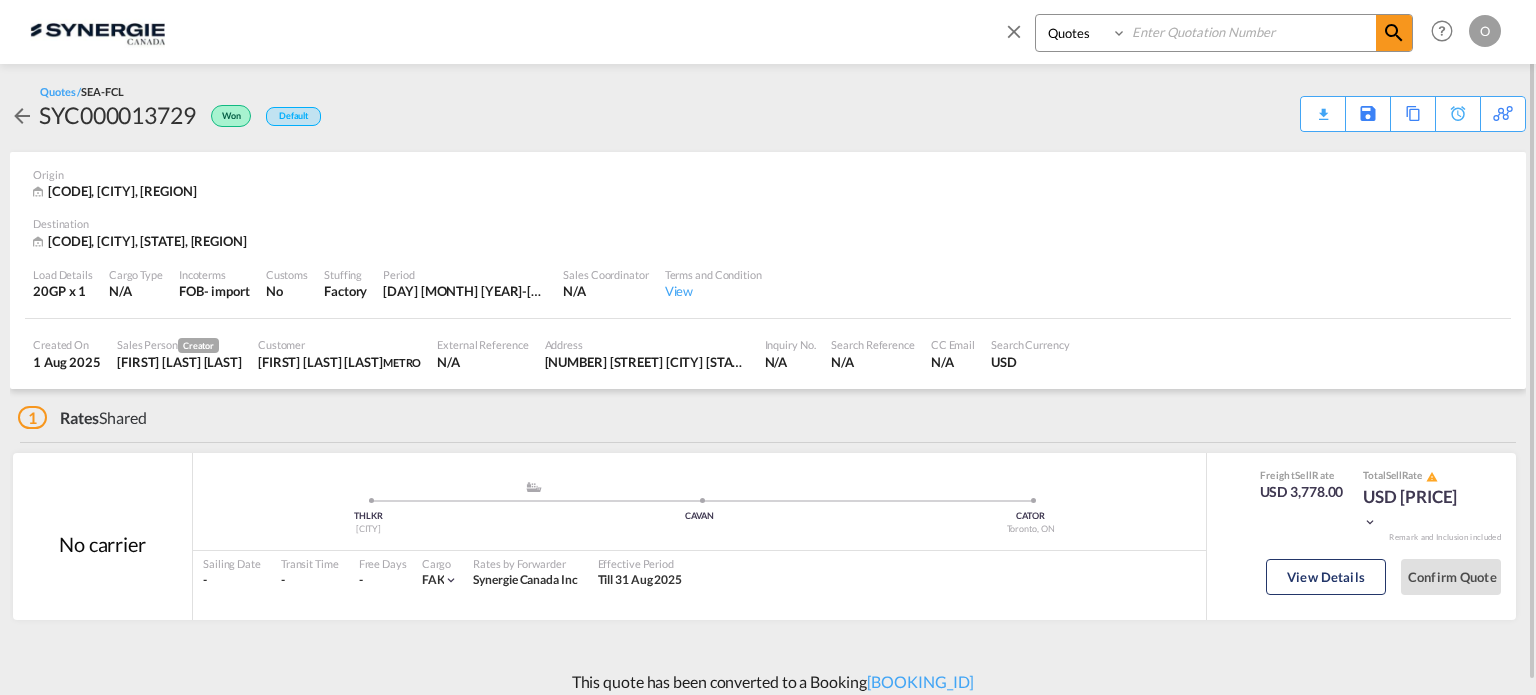 click at bounding box center (1251, 32) 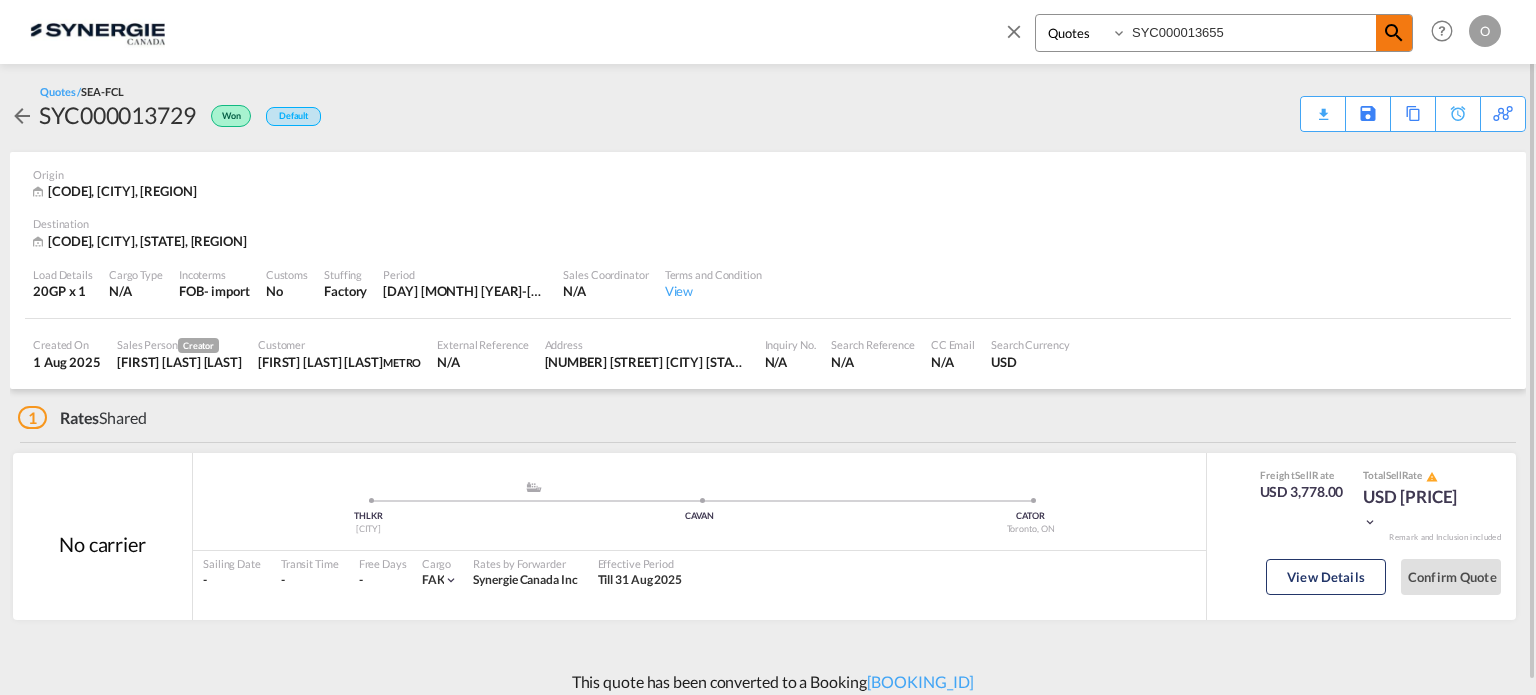 type on "SYC000013655" 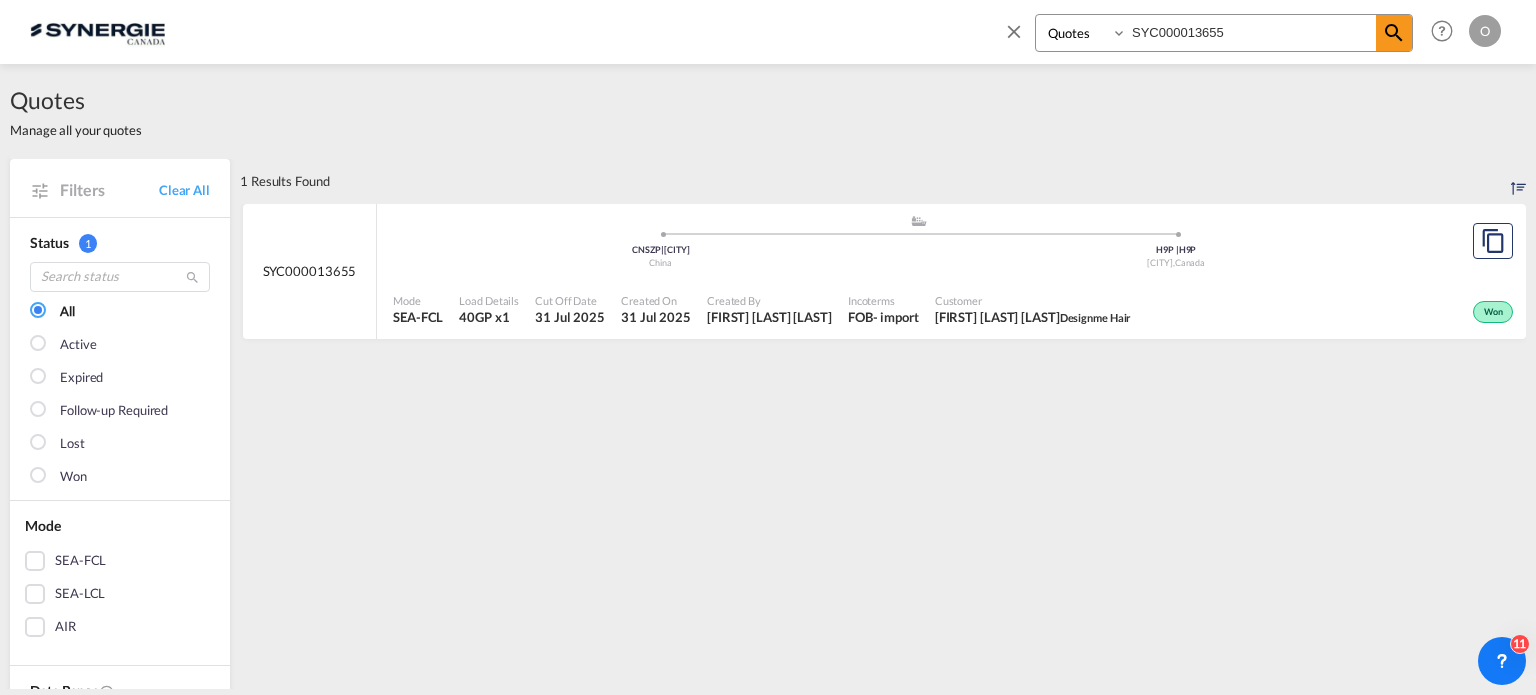 click on "Won" at bounding box center (1328, 310) 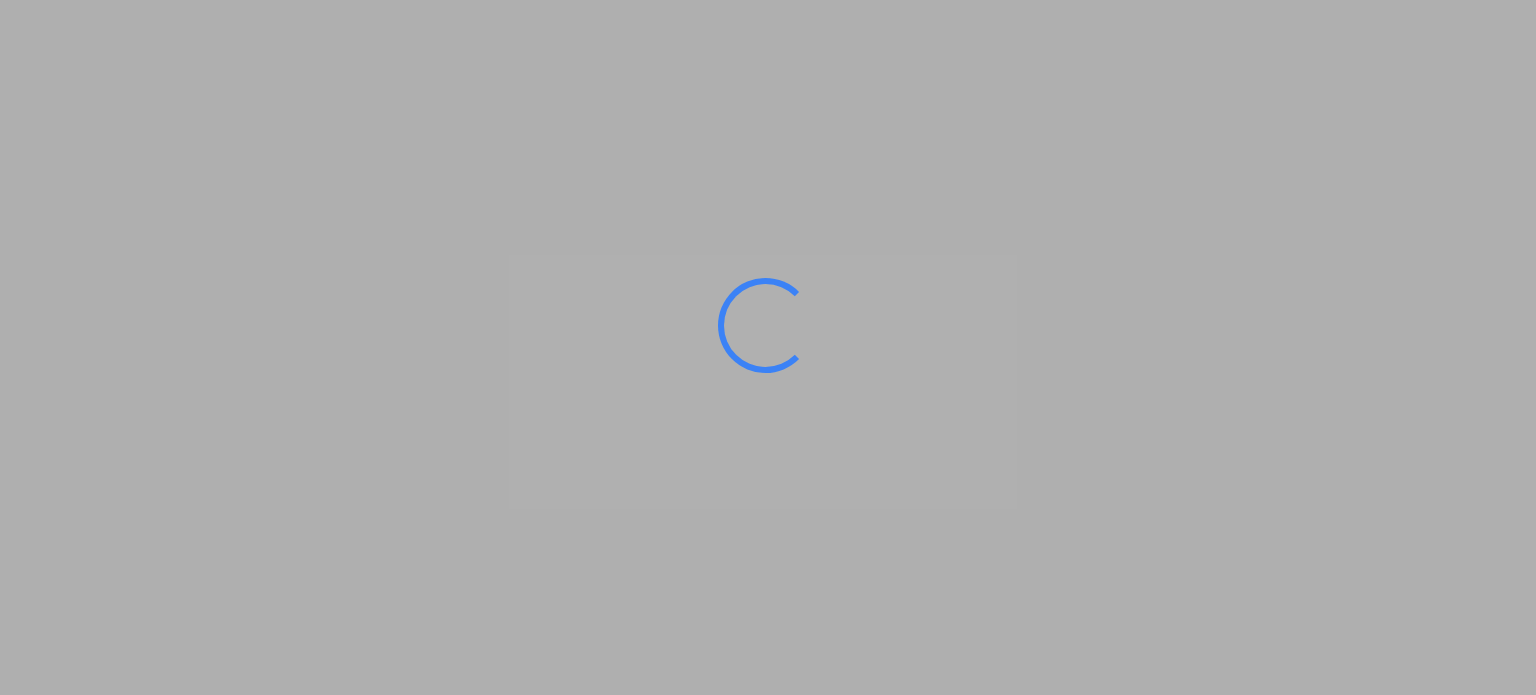 scroll, scrollTop: 0, scrollLeft: 0, axis: both 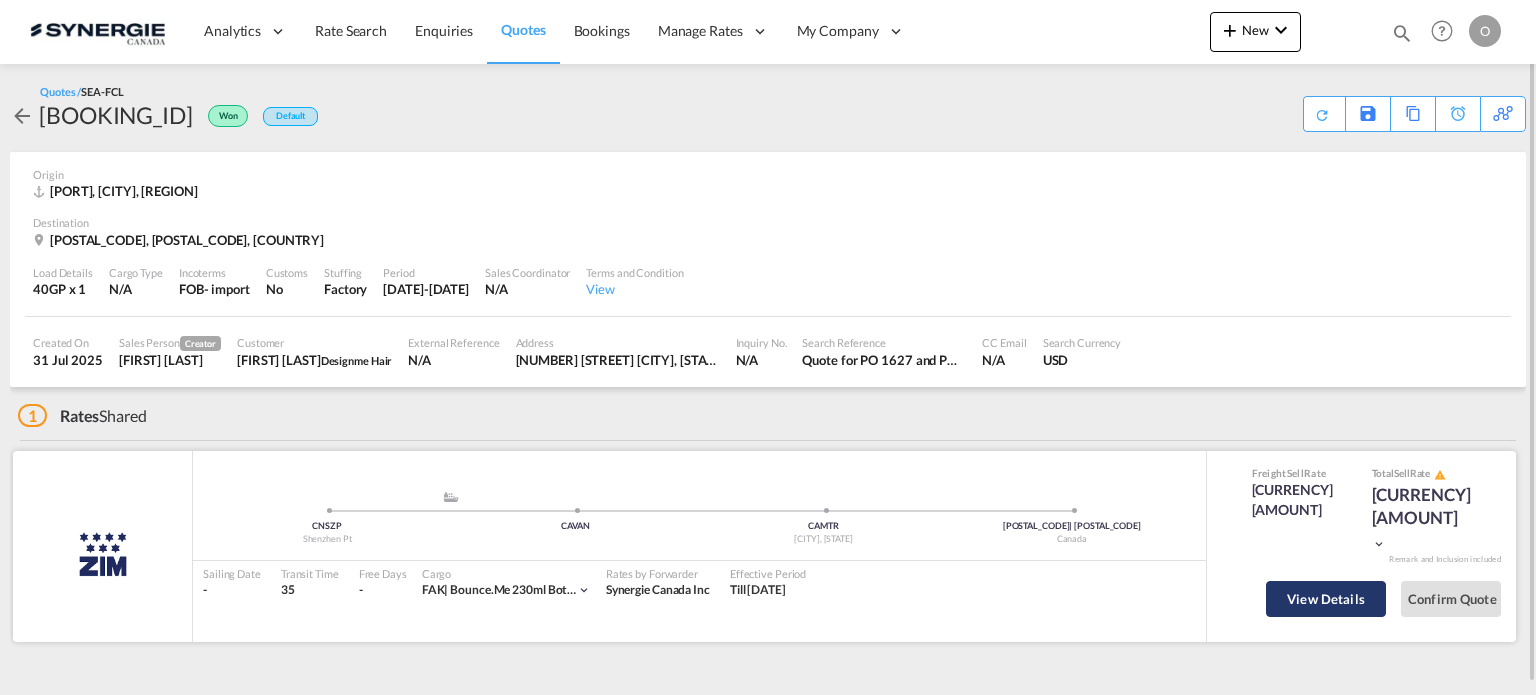click on "View Details" at bounding box center (1326, 599) 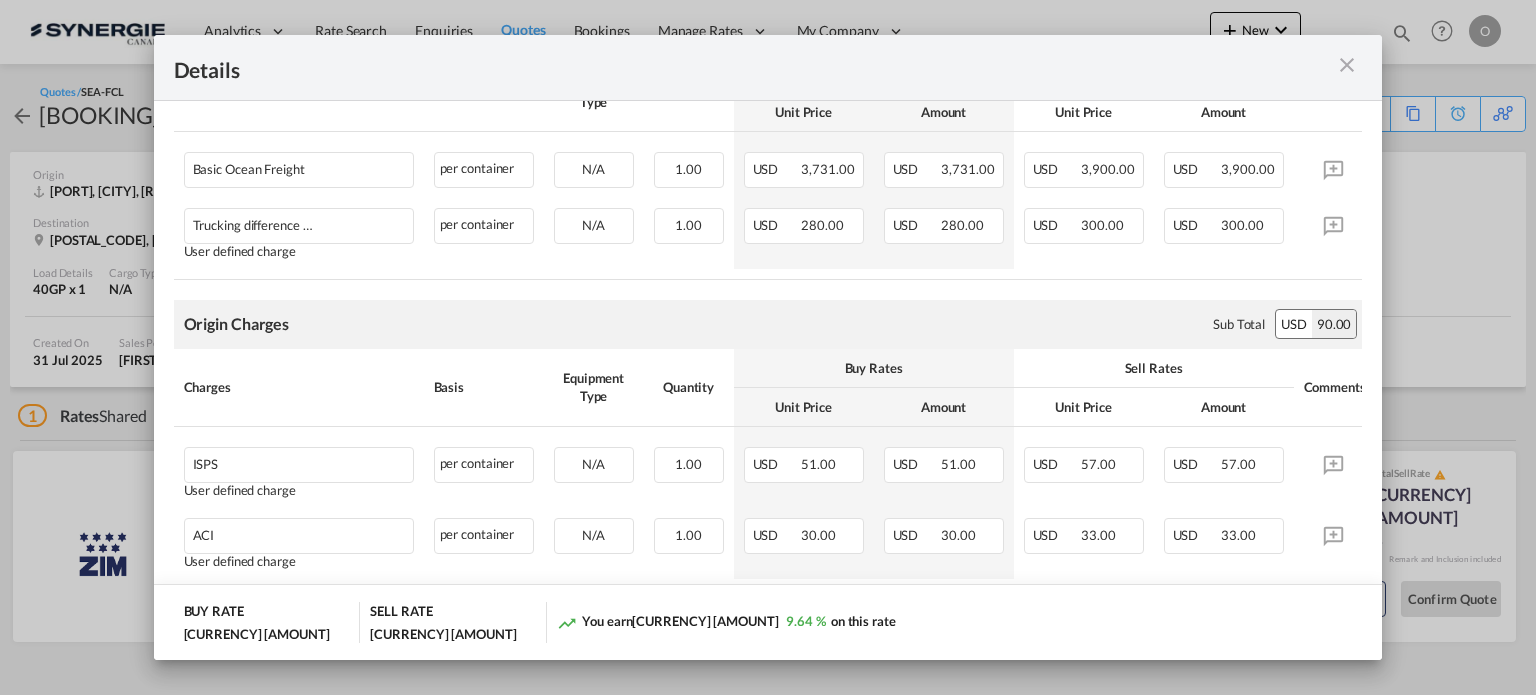 scroll, scrollTop: 166, scrollLeft: 0, axis: vertical 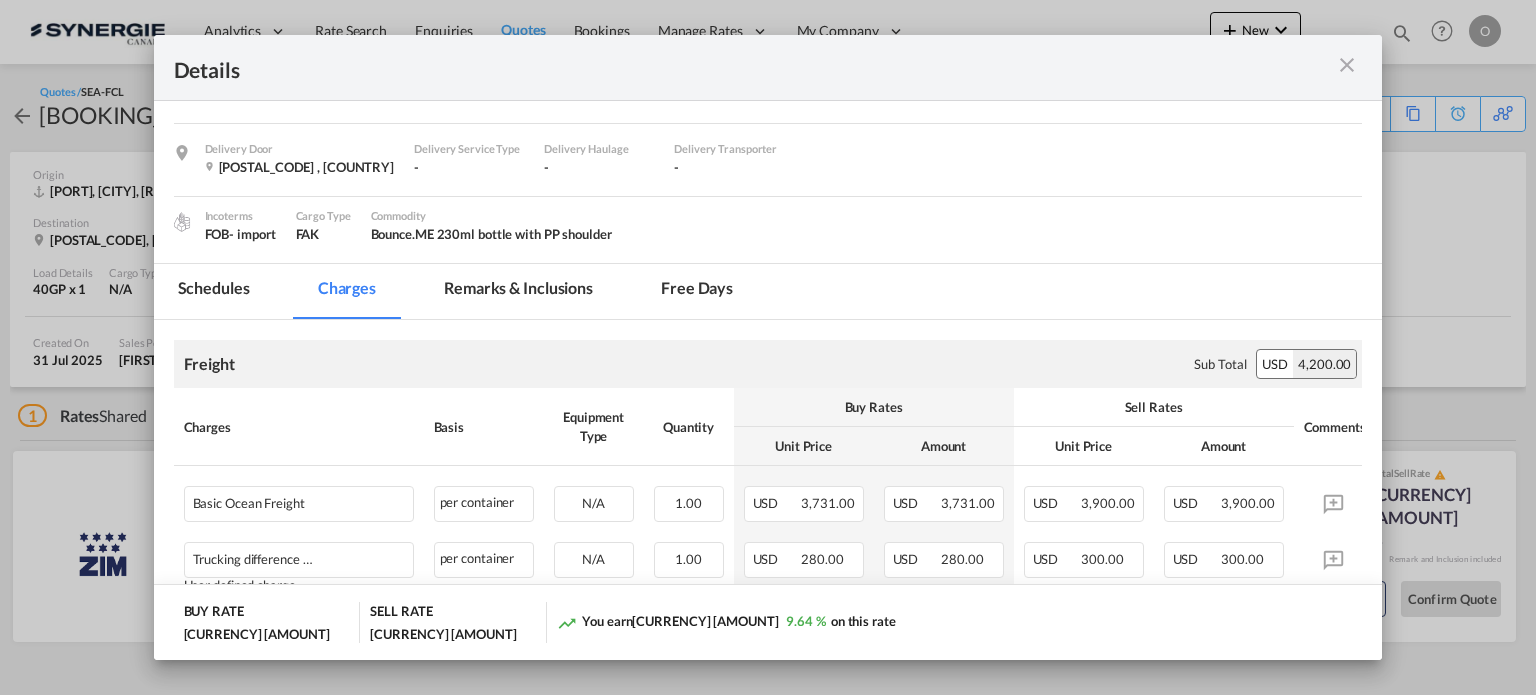 click at bounding box center [1347, 65] 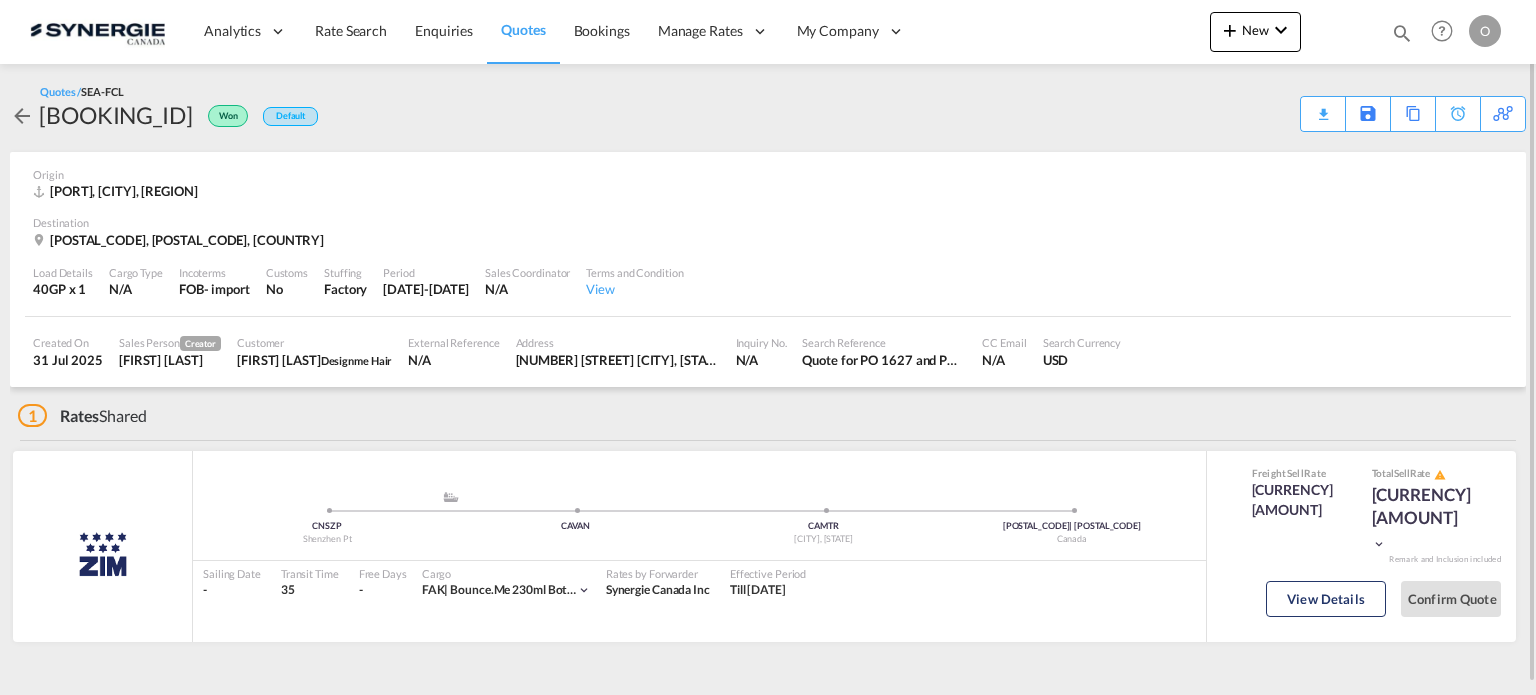 drag, startPoint x: 1324, startPoint y: 213, endPoint x: 1304, endPoint y: 176, distance: 42.059483 